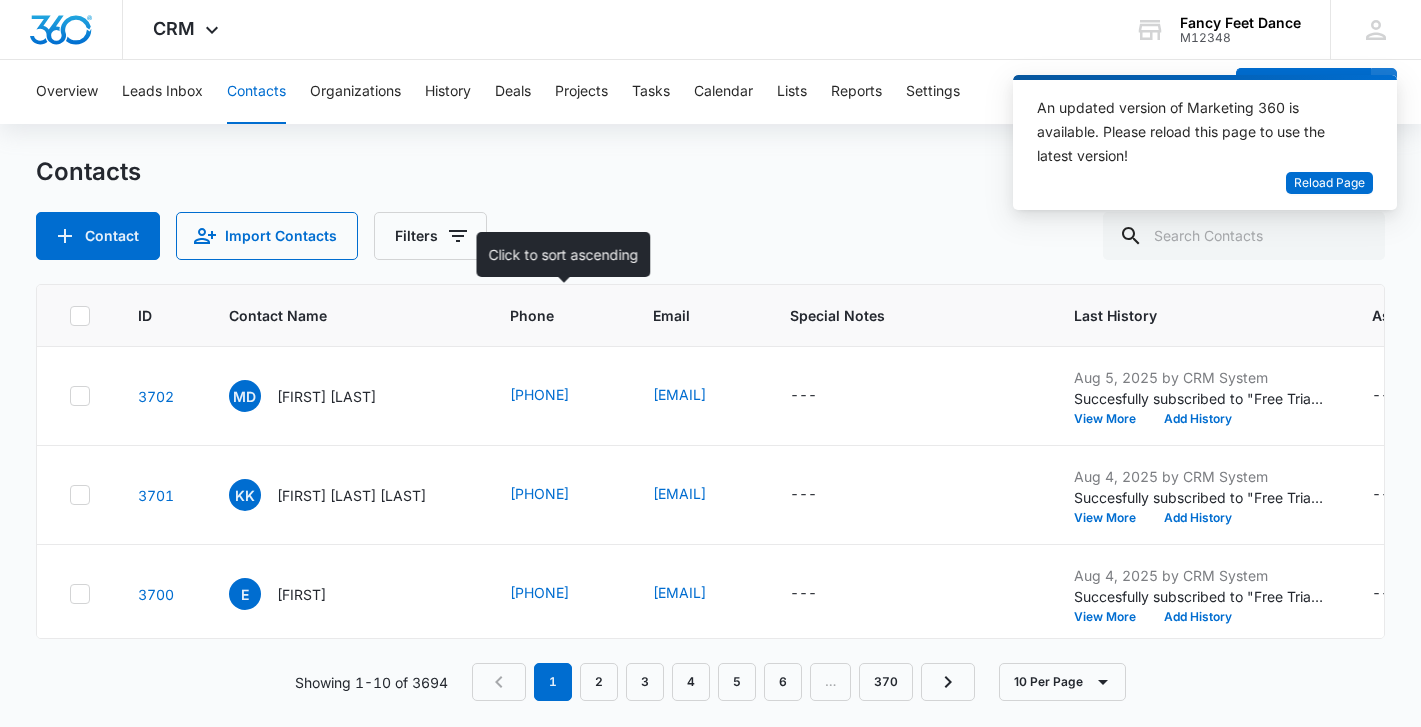 scroll, scrollTop: 0, scrollLeft: 0, axis: both 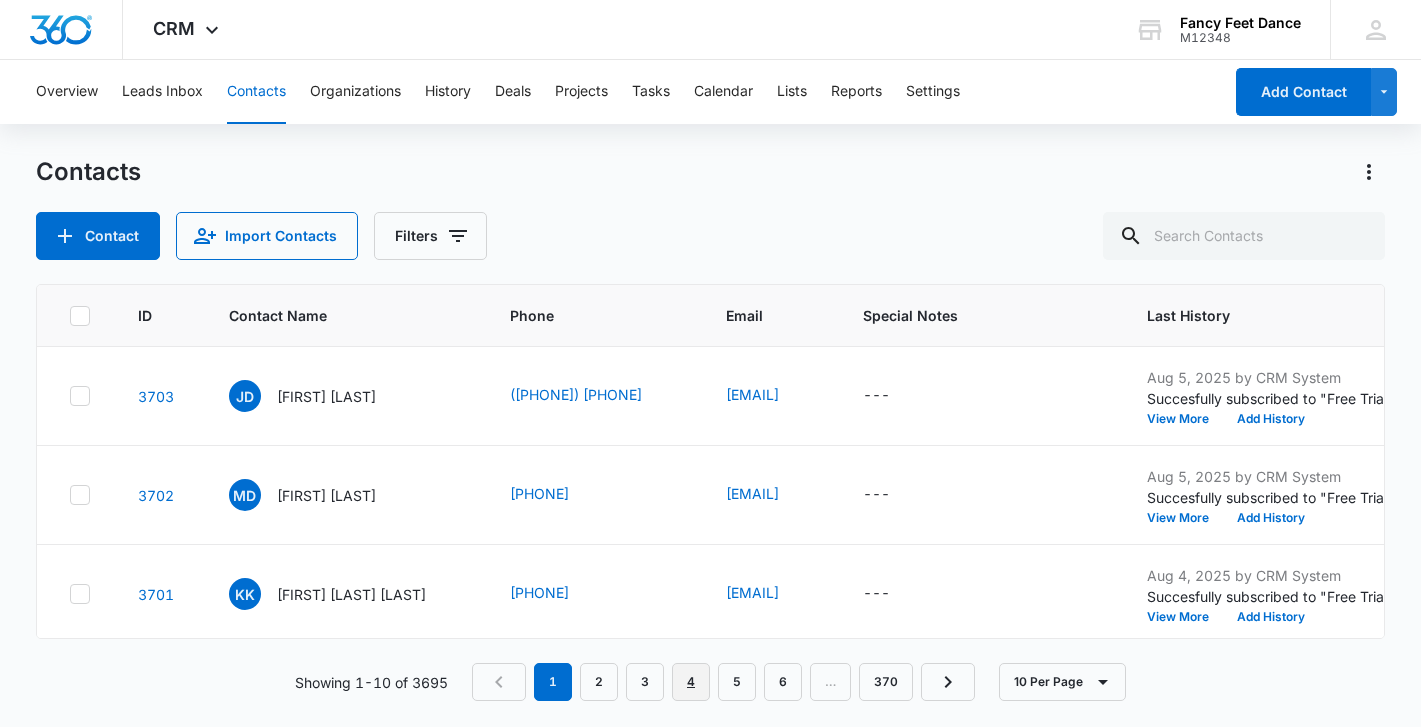 click on "4" at bounding box center (691, 682) 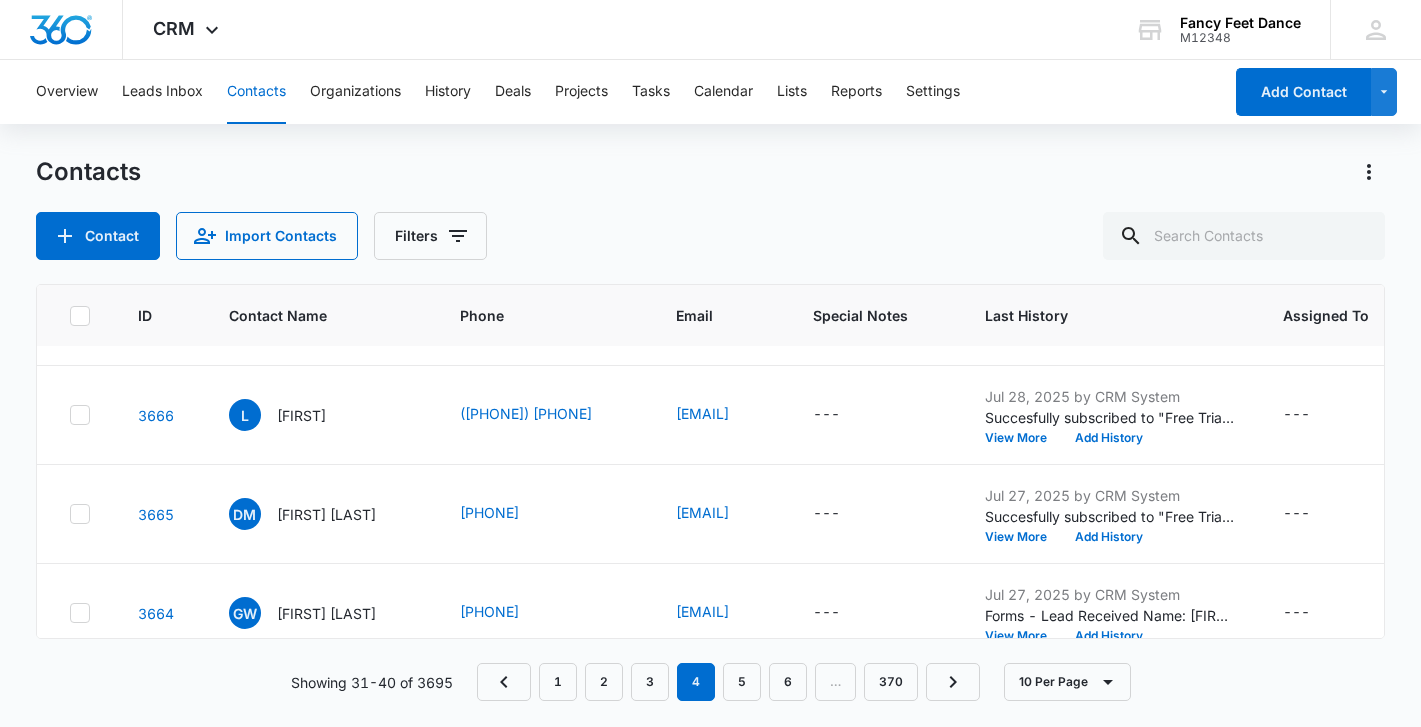 scroll, scrollTop: 698, scrollLeft: 0, axis: vertical 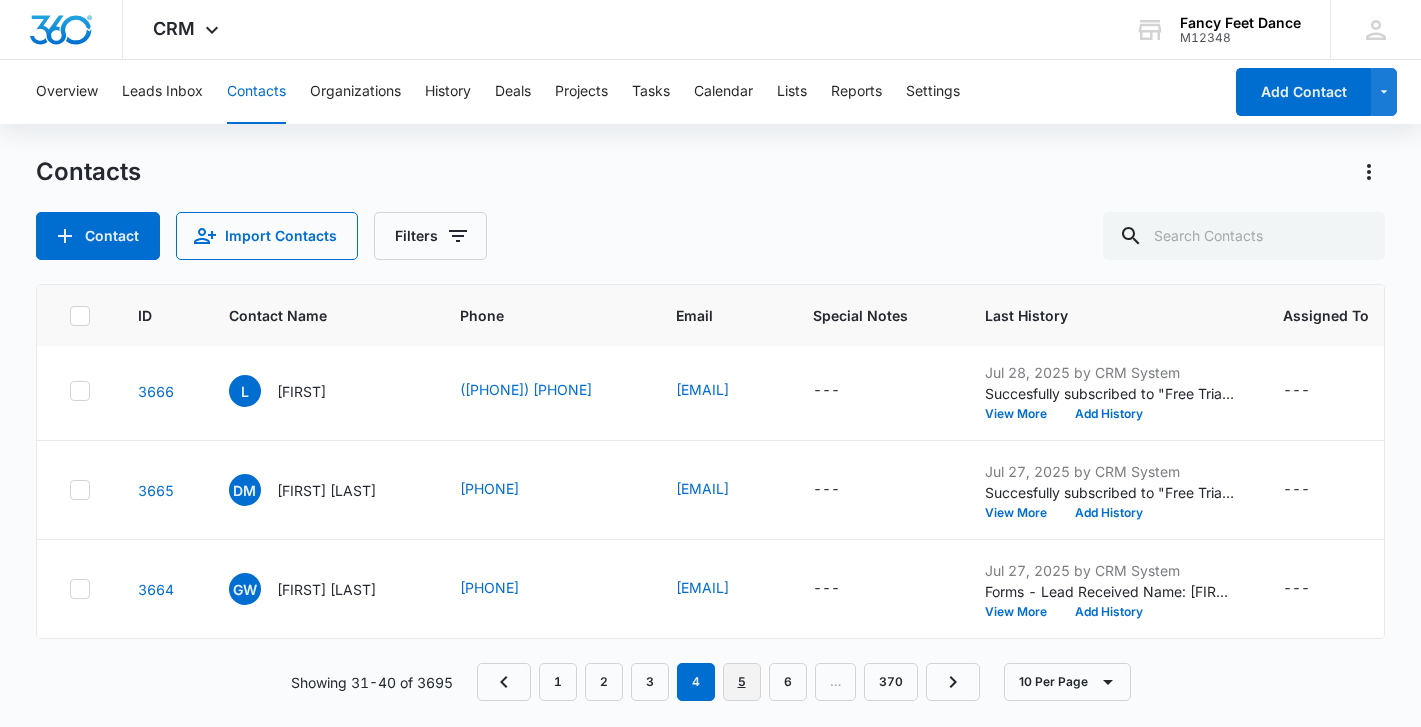 click on "5" at bounding box center (742, 682) 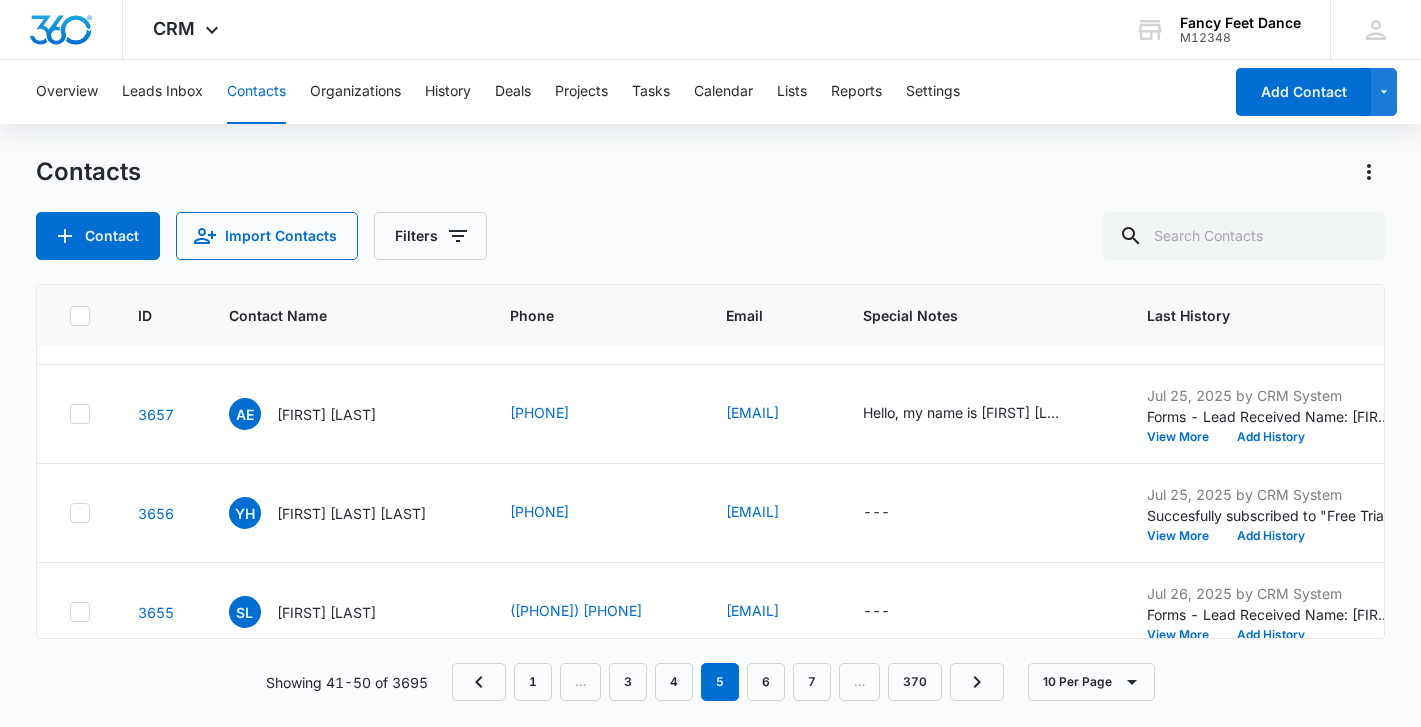 scroll, scrollTop: 698, scrollLeft: 0, axis: vertical 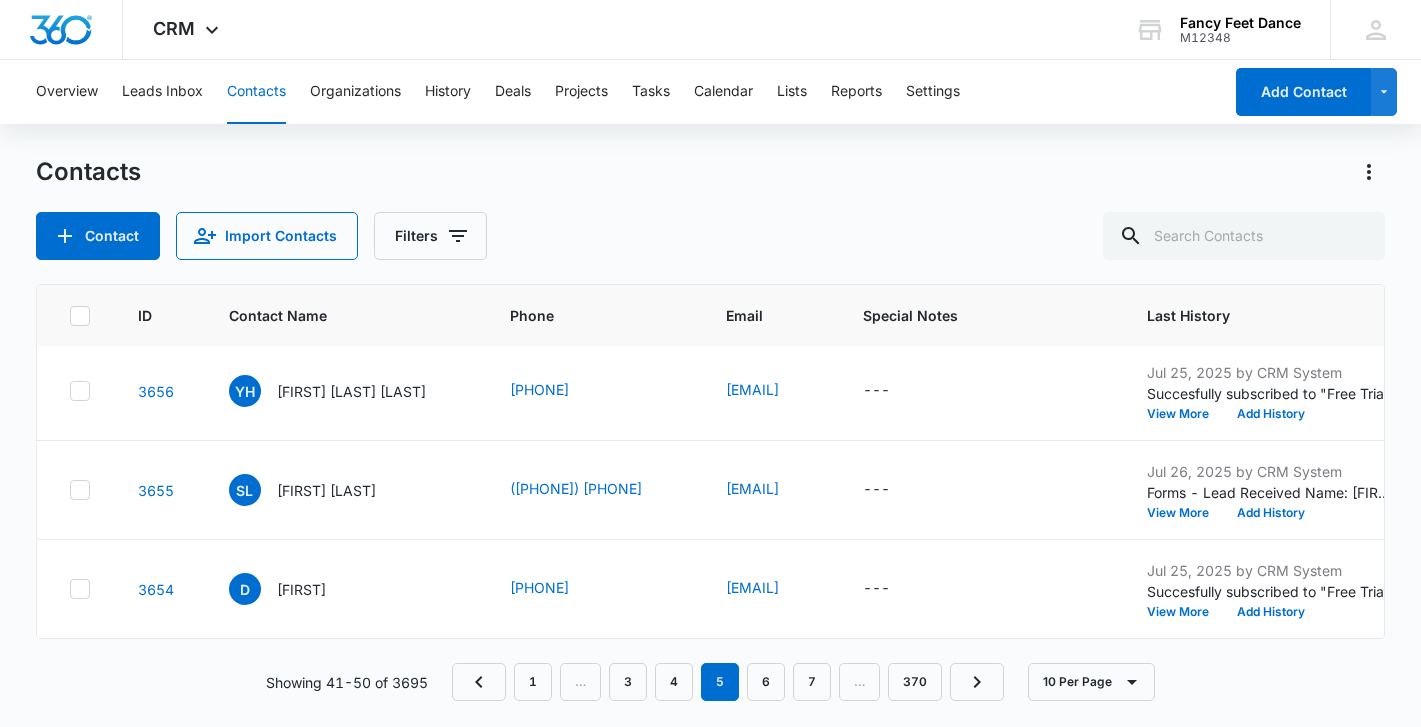 click on "1 … 3 4 5 6 7 … 370" at bounding box center [728, 682] 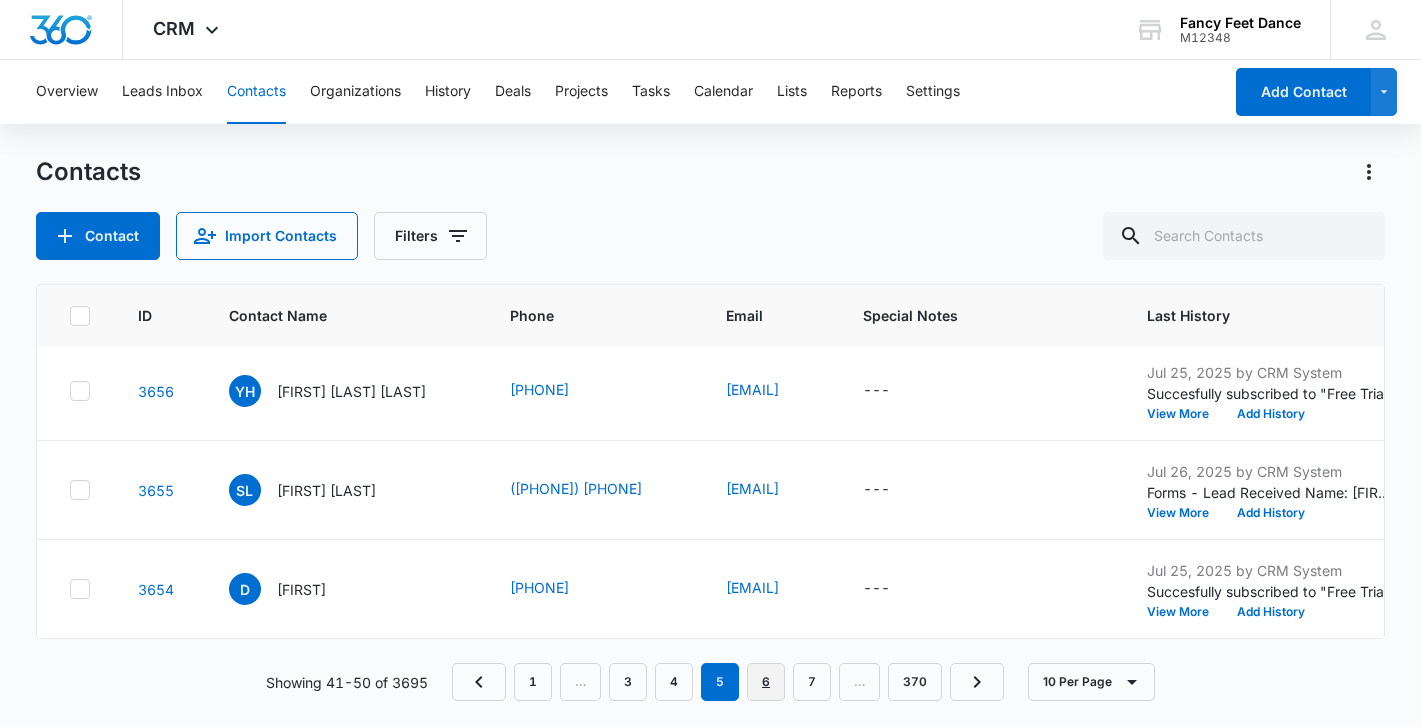 click on "6" at bounding box center [766, 682] 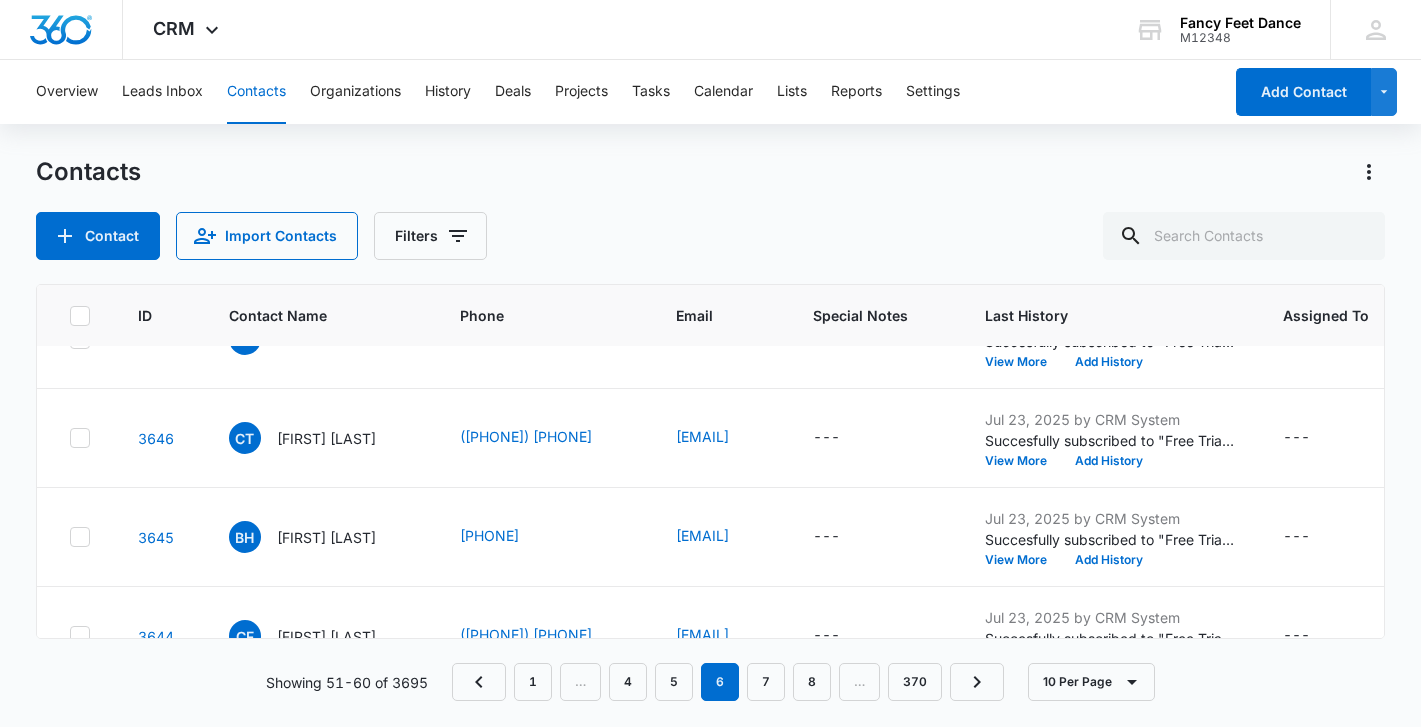 scroll, scrollTop: 698, scrollLeft: 0, axis: vertical 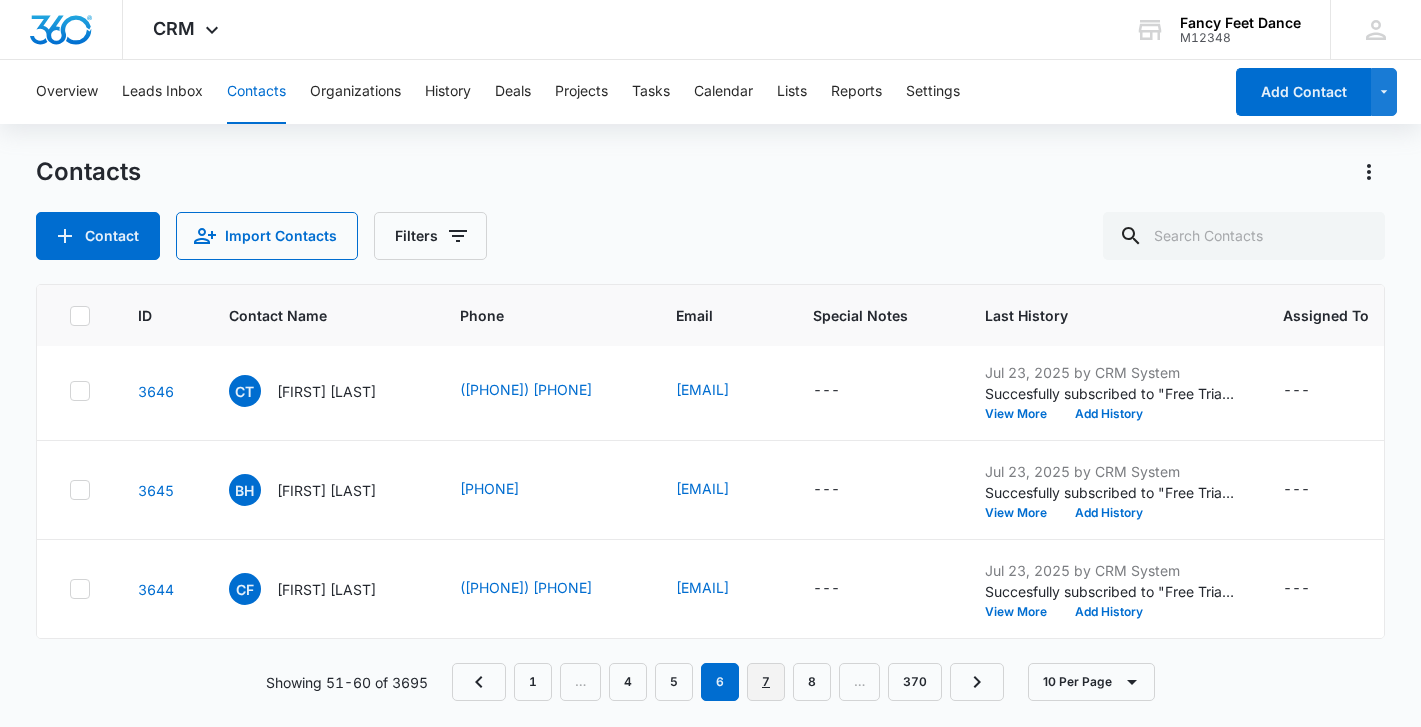 click on "7" at bounding box center [766, 682] 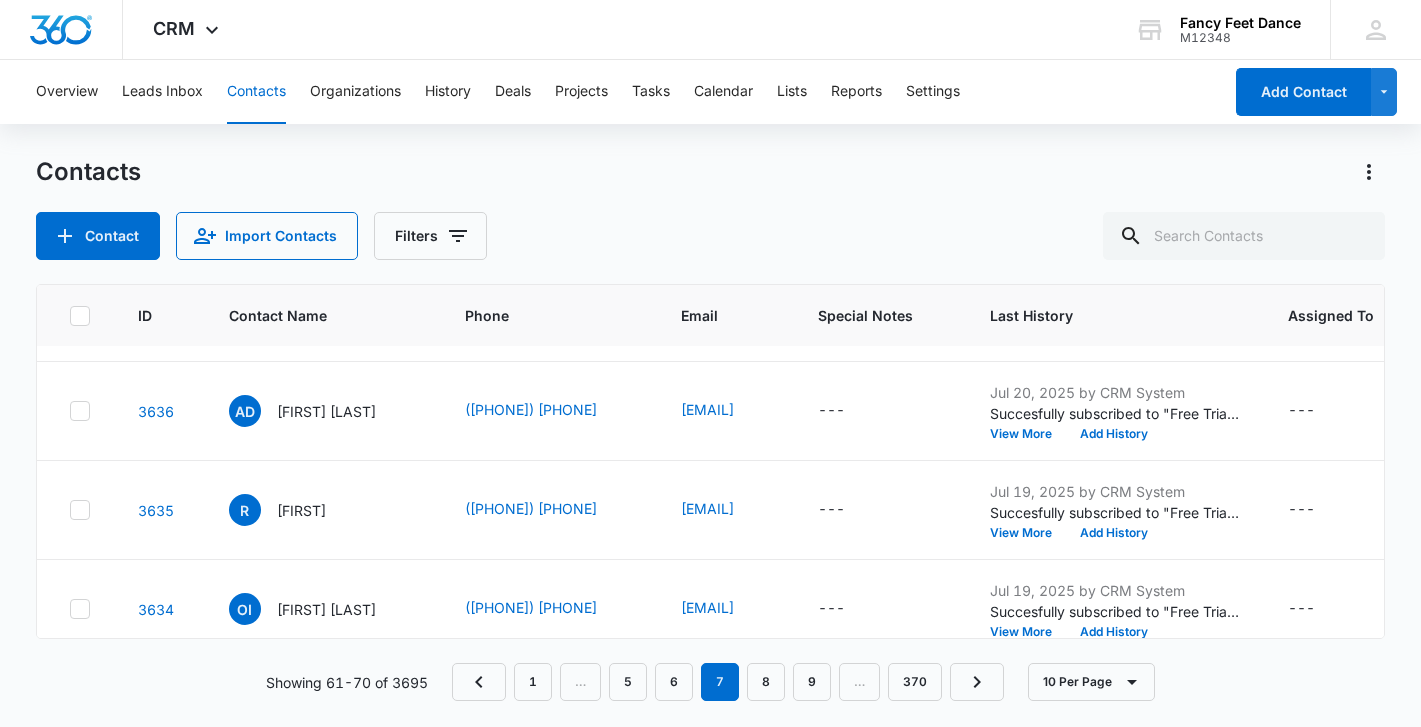 scroll, scrollTop: 698, scrollLeft: 0, axis: vertical 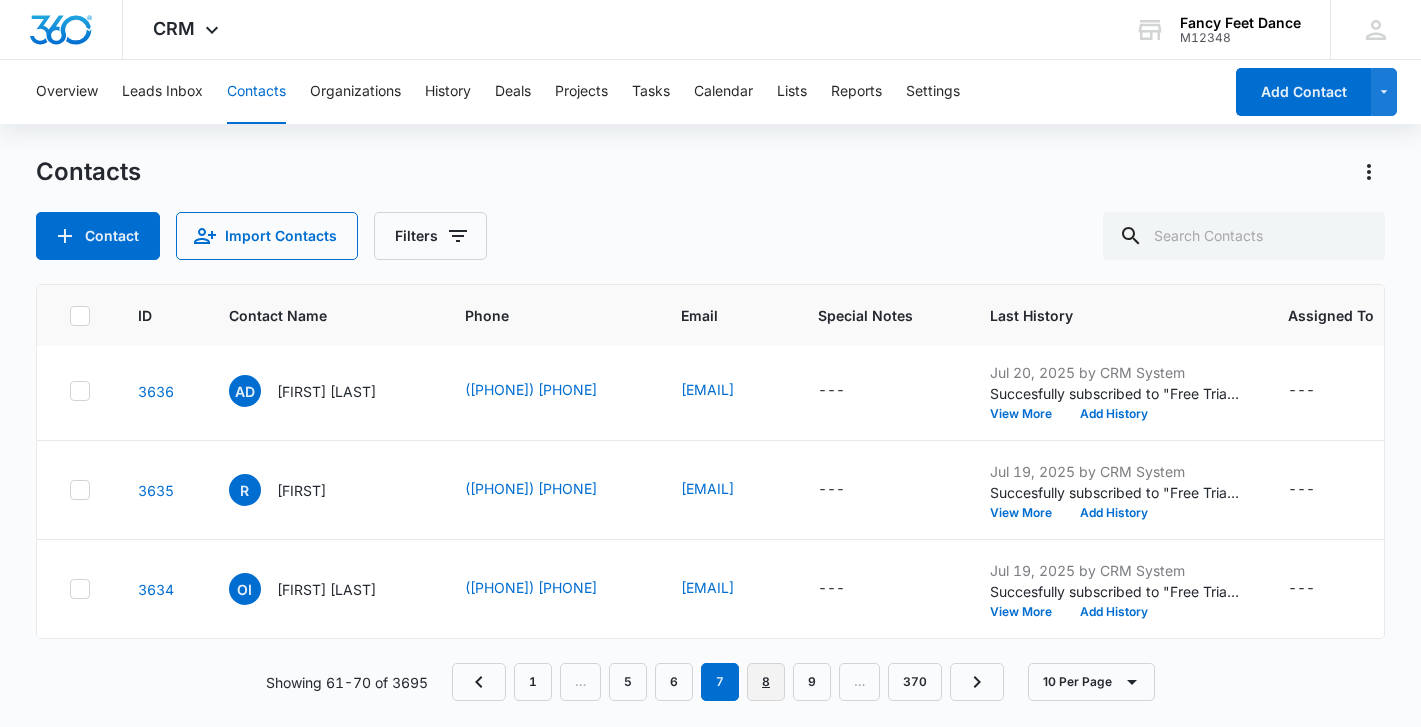 click on "8" at bounding box center (766, 682) 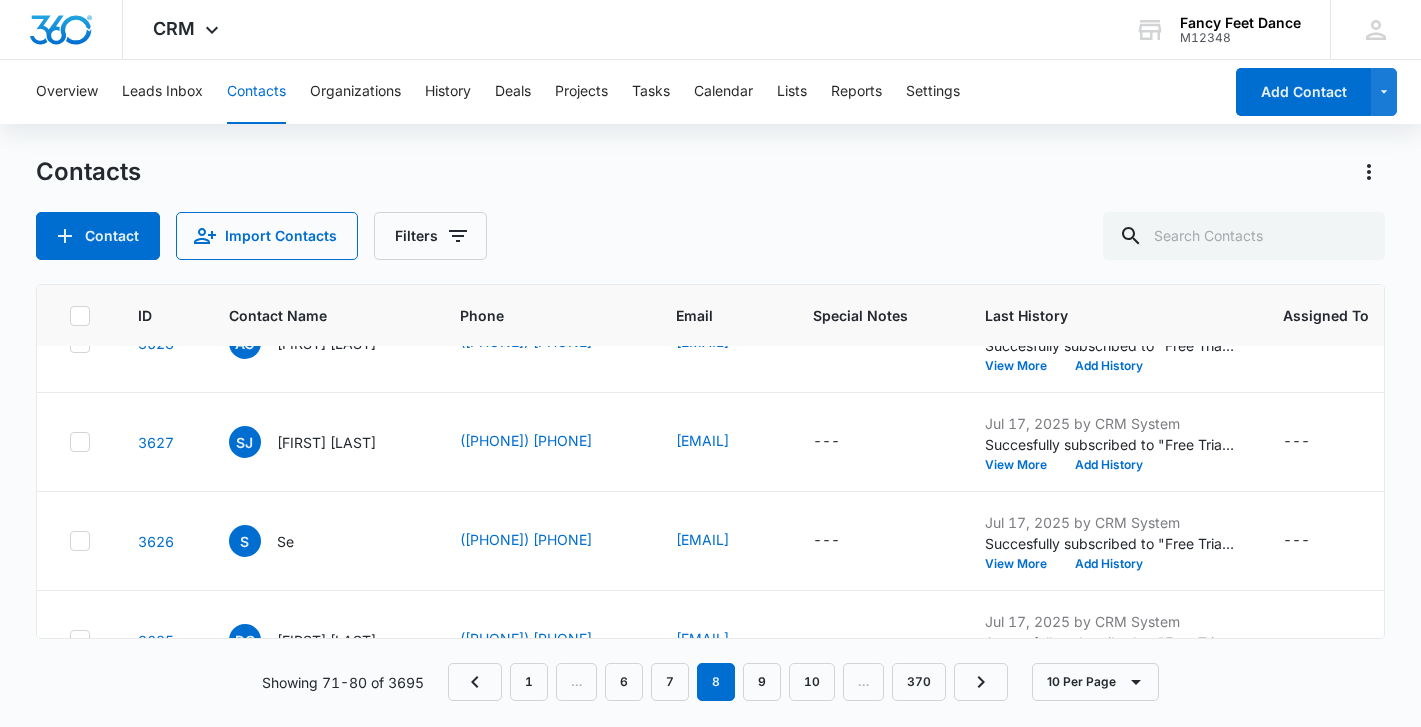 scroll, scrollTop: 698, scrollLeft: 0, axis: vertical 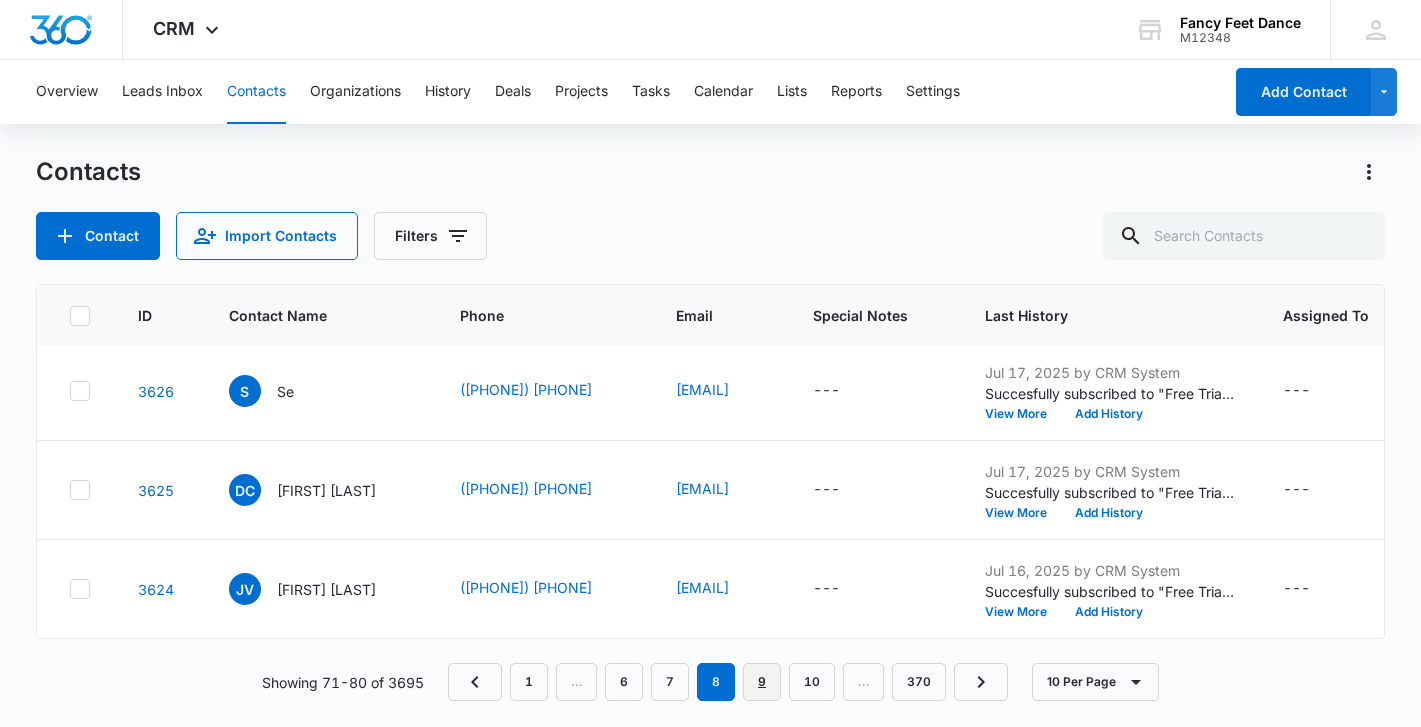 click on "9" at bounding box center [762, 682] 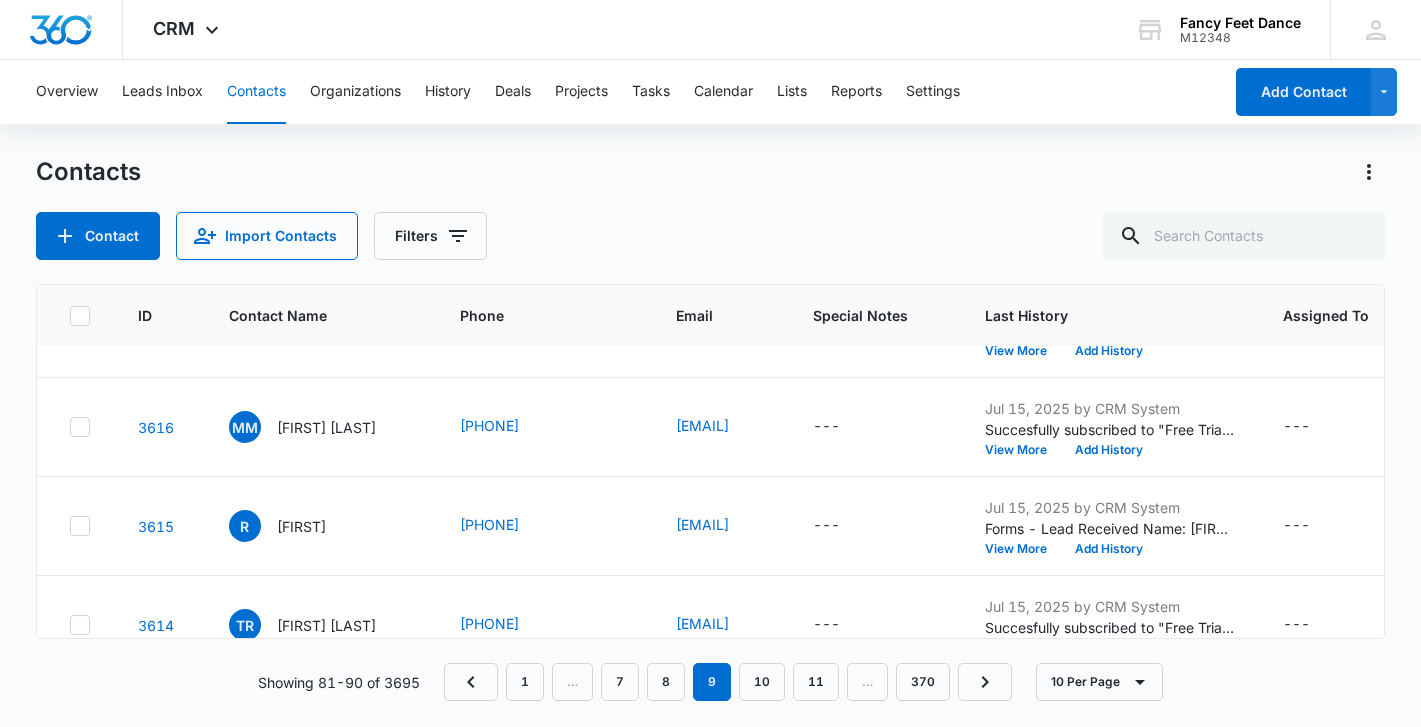 scroll, scrollTop: 698, scrollLeft: 0, axis: vertical 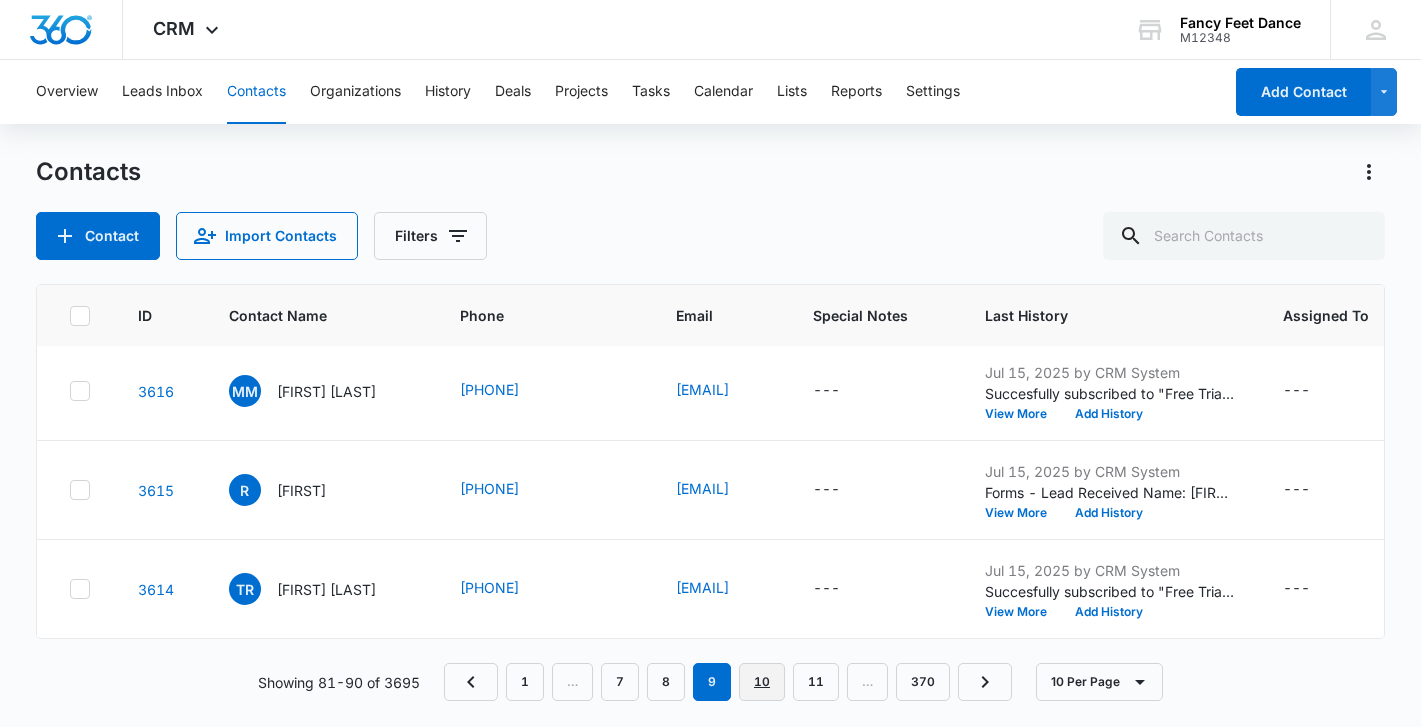 click on "10" at bounding box center (762, 682) 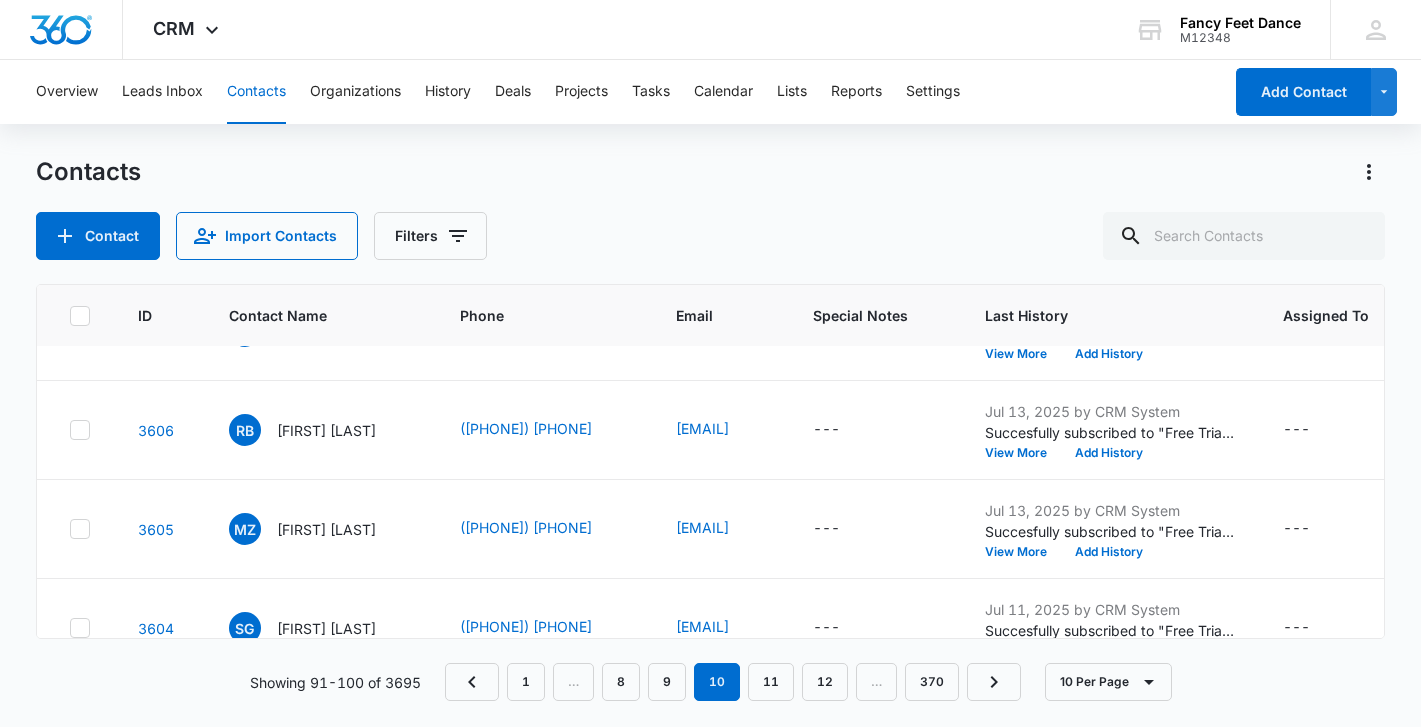 scroll, scrollTop: 698, scrollLeft: 0, axis: vertical 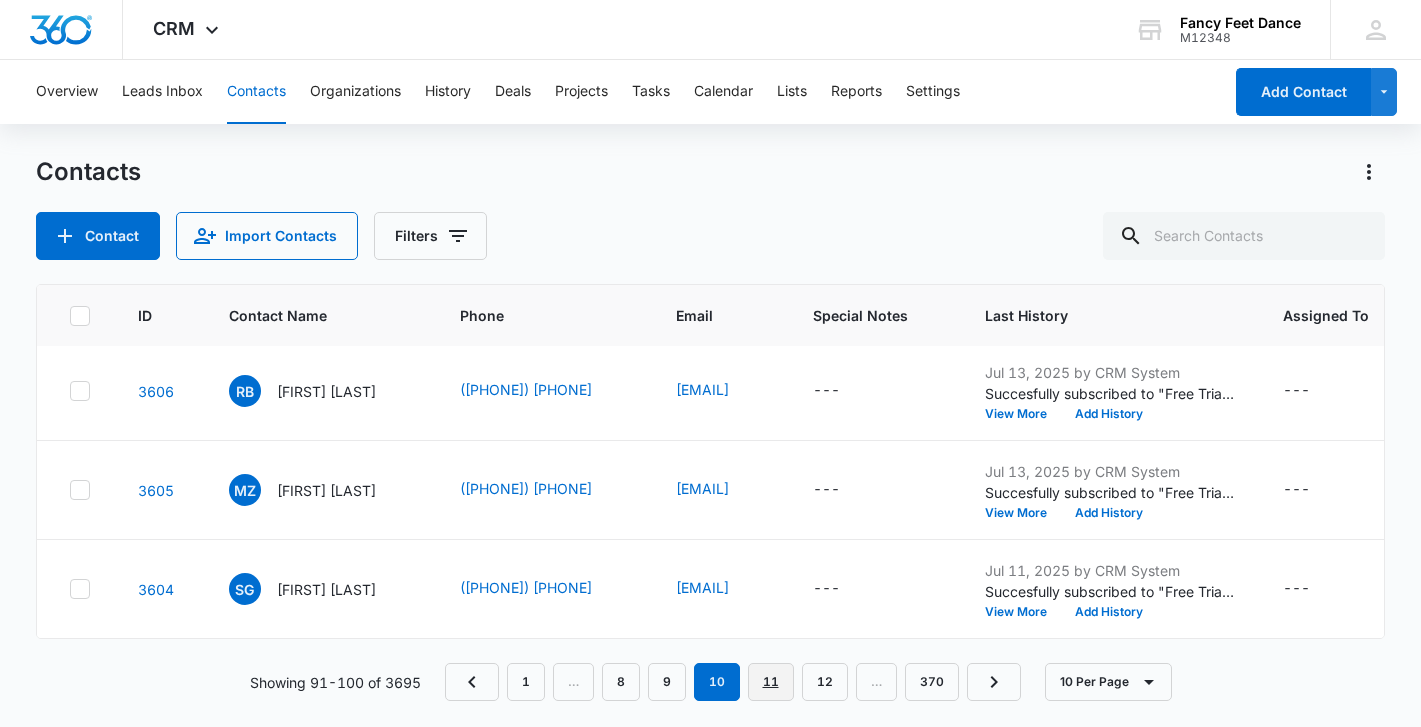 click on "11" at bounding box center (771, 682) 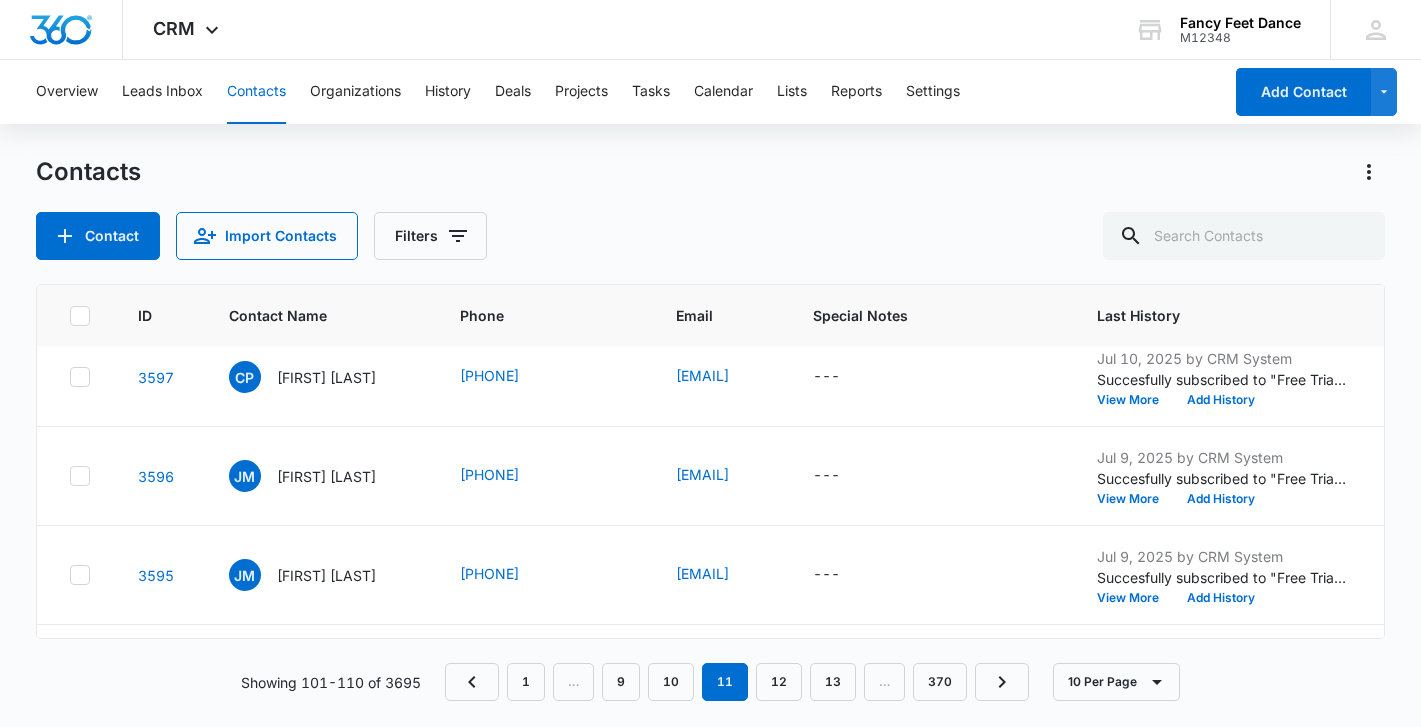 scroll, scrollTop: 698, scrollLeft: 0, axis: vertical 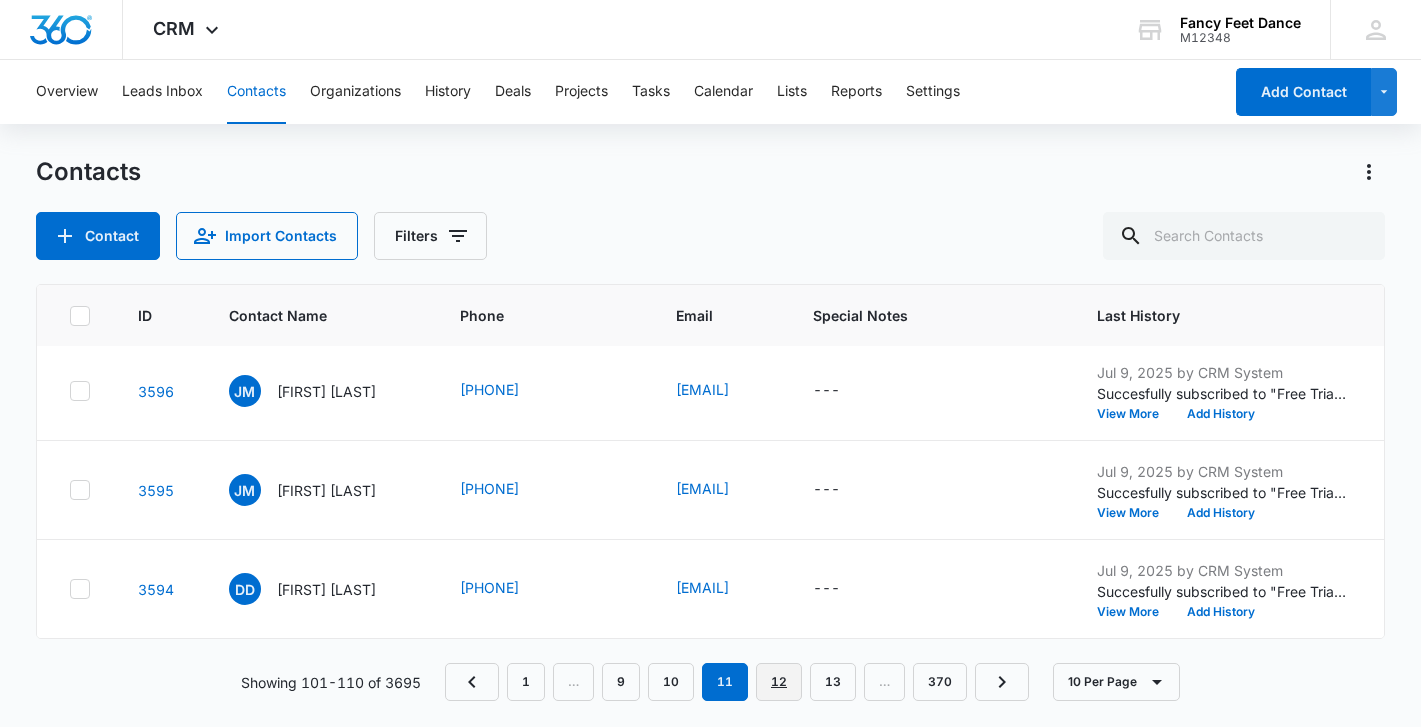 click on "12" at bounding box center (779, 682) 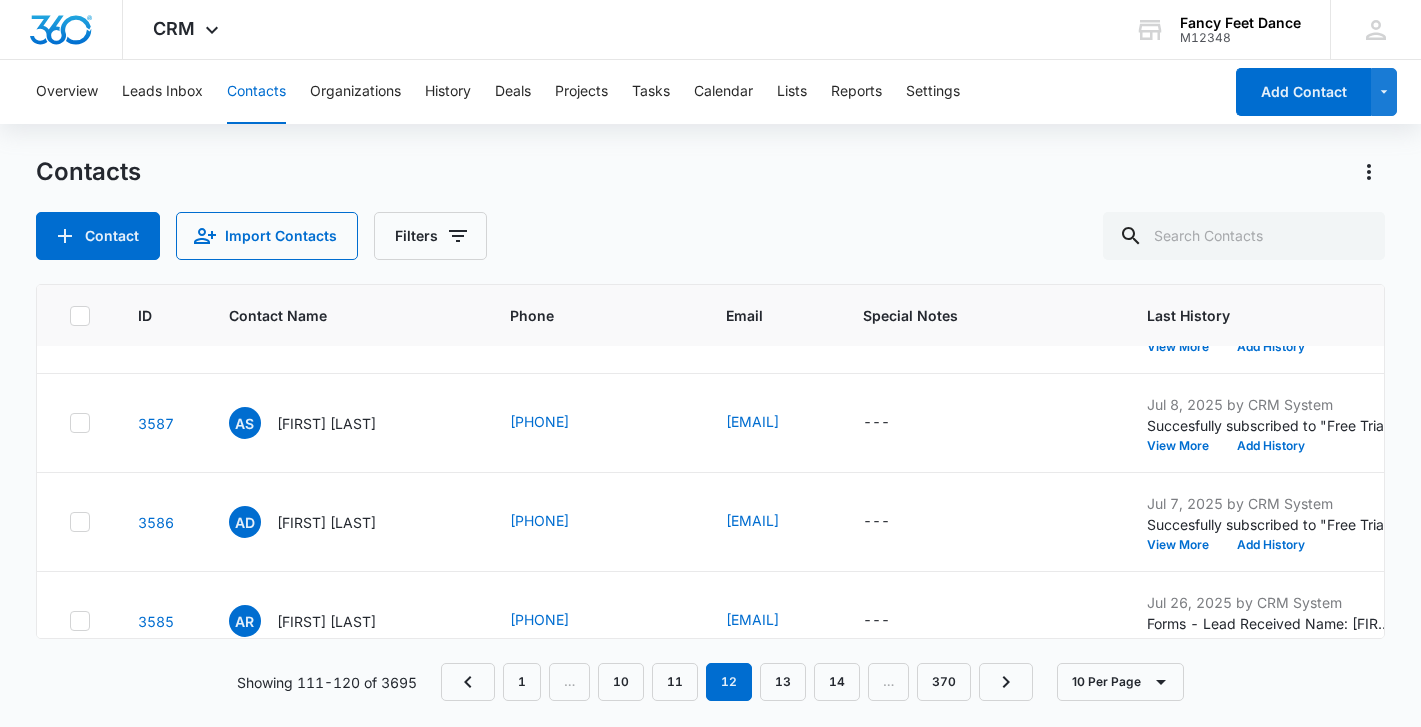 scroll, scrollTop: 698, scrollLeft: 0, axis: vertical 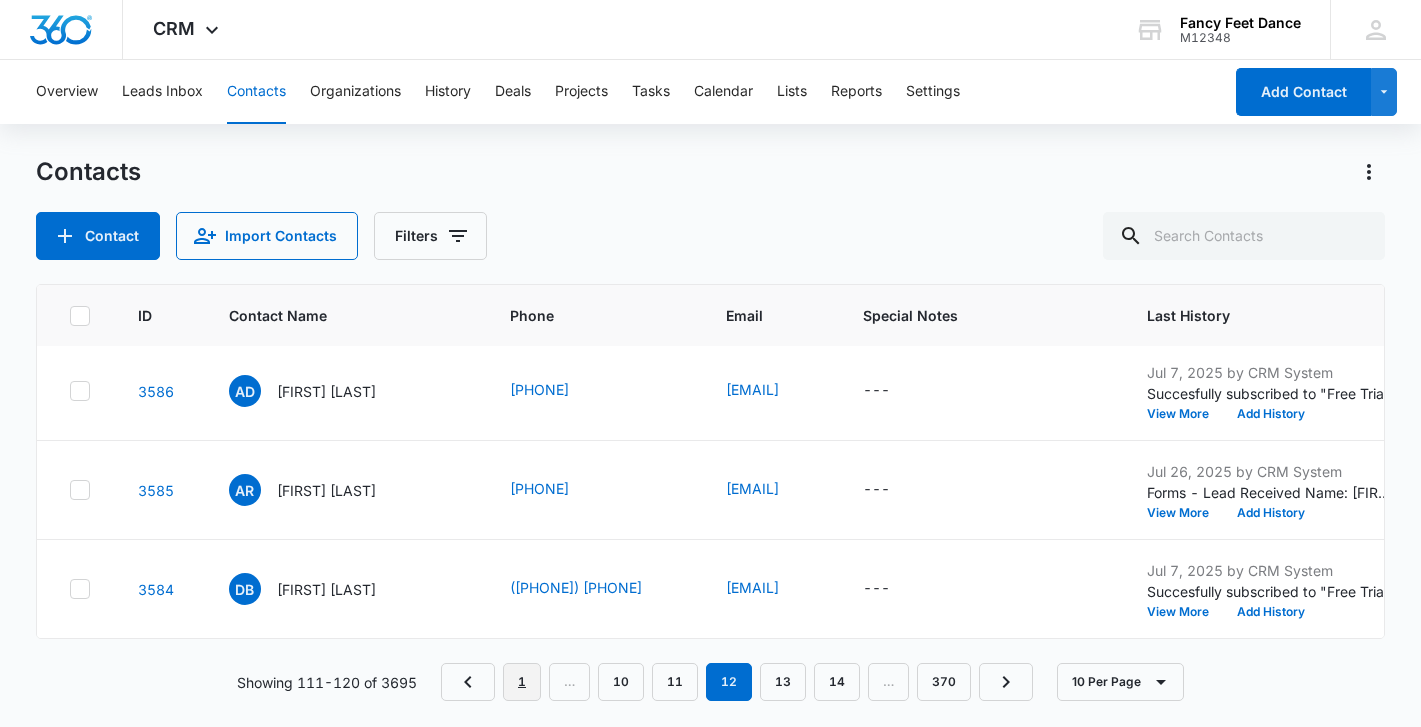 click on "1" at bounding box center [522, 682] 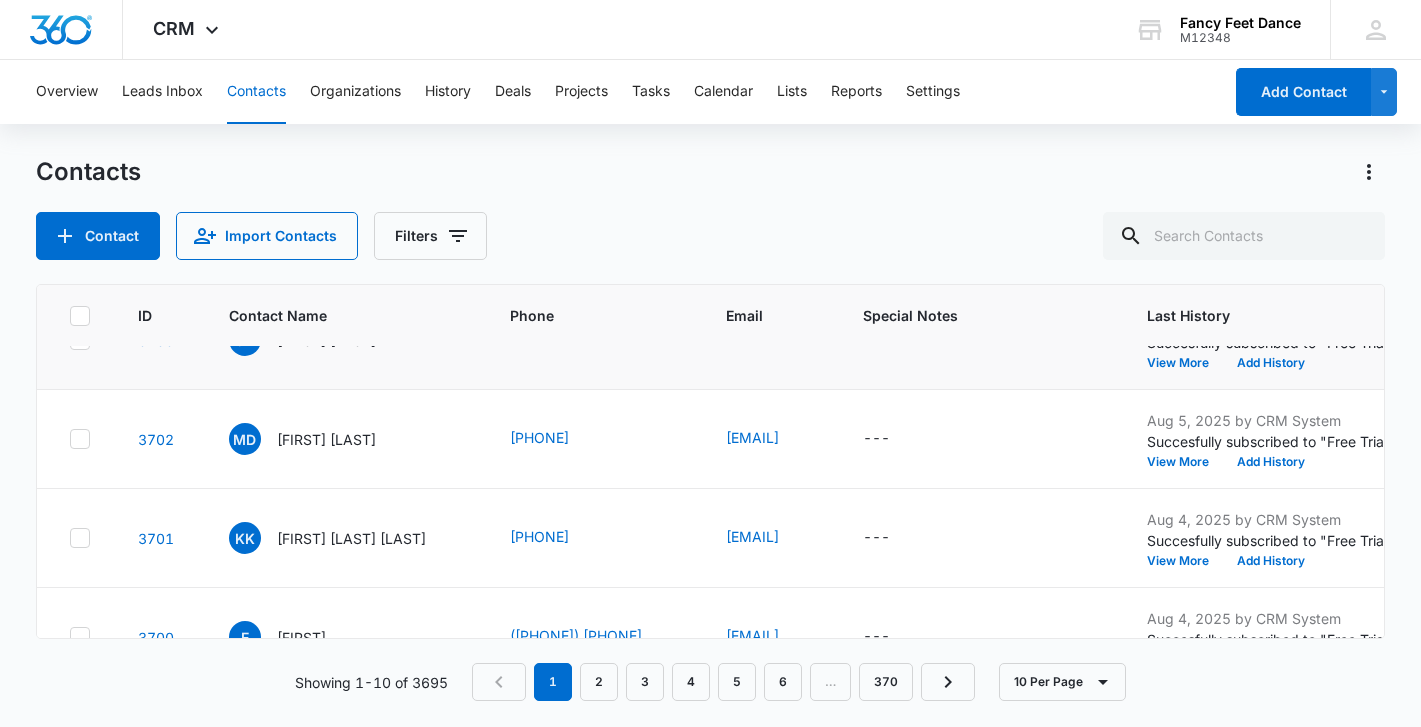 scroll, scrollTop: 51, scrollLeft: 5, axis: both 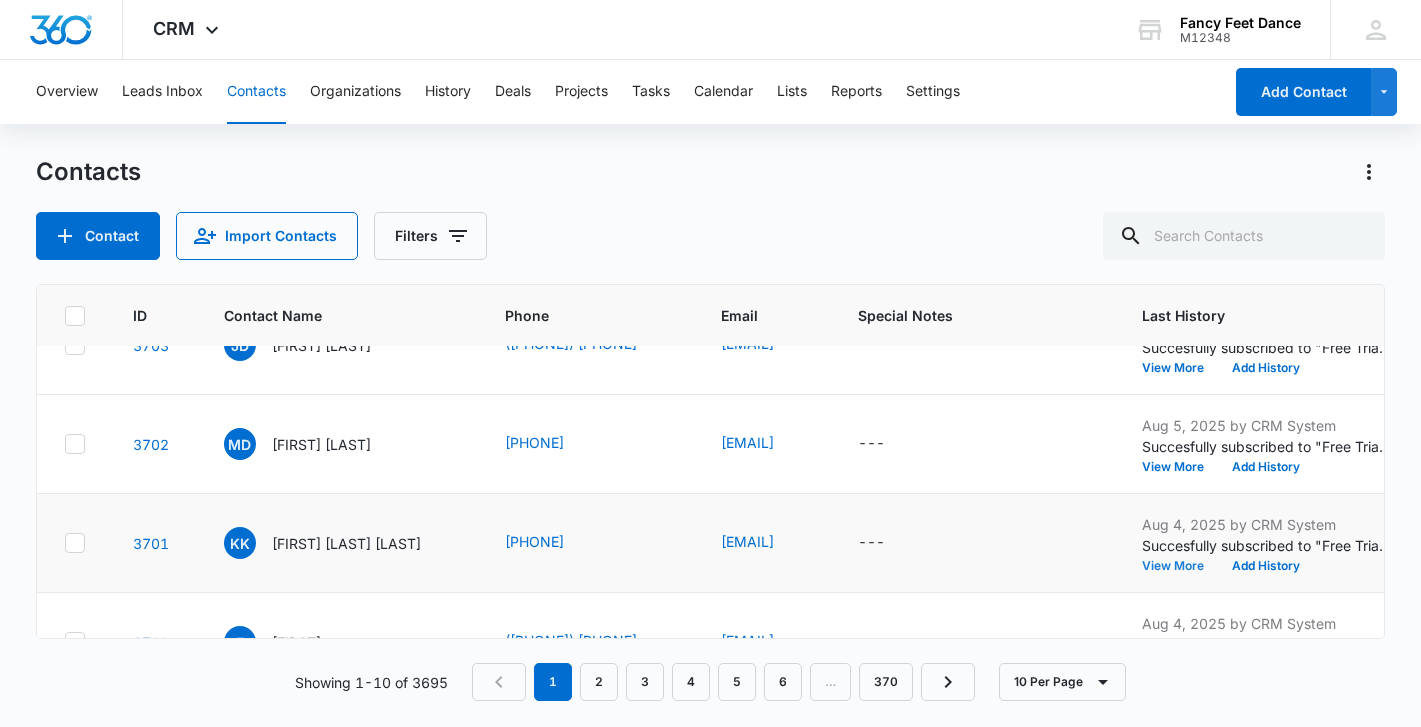 click on "View More" at bounding box center [1180, 566] 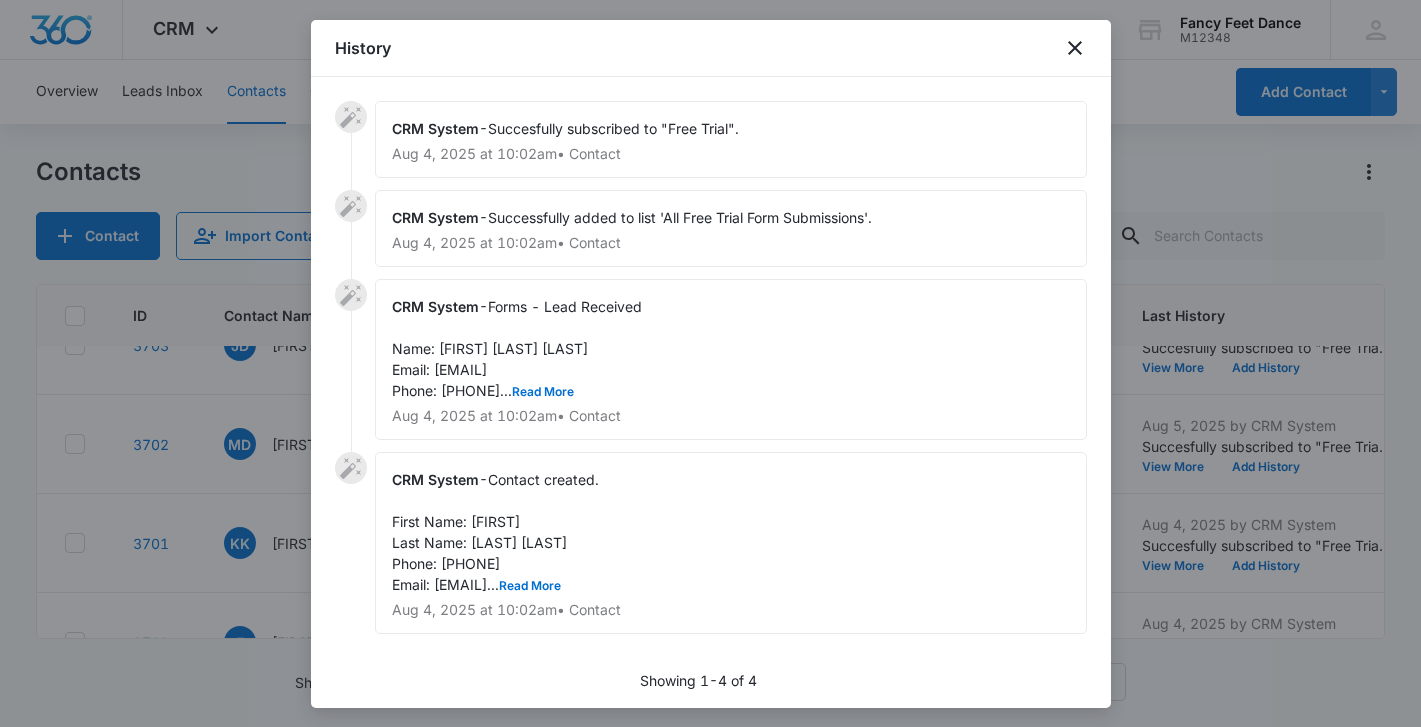 click on "CRM System  -  Forms - Lead Received
Name: [FIRST] [LAST] [LAST]
Email: [EMAIL]
Phone: [PHONE]... Read More Aug 4, 2025 at 10:02am  • Contact" at bounding box center (731, 359) 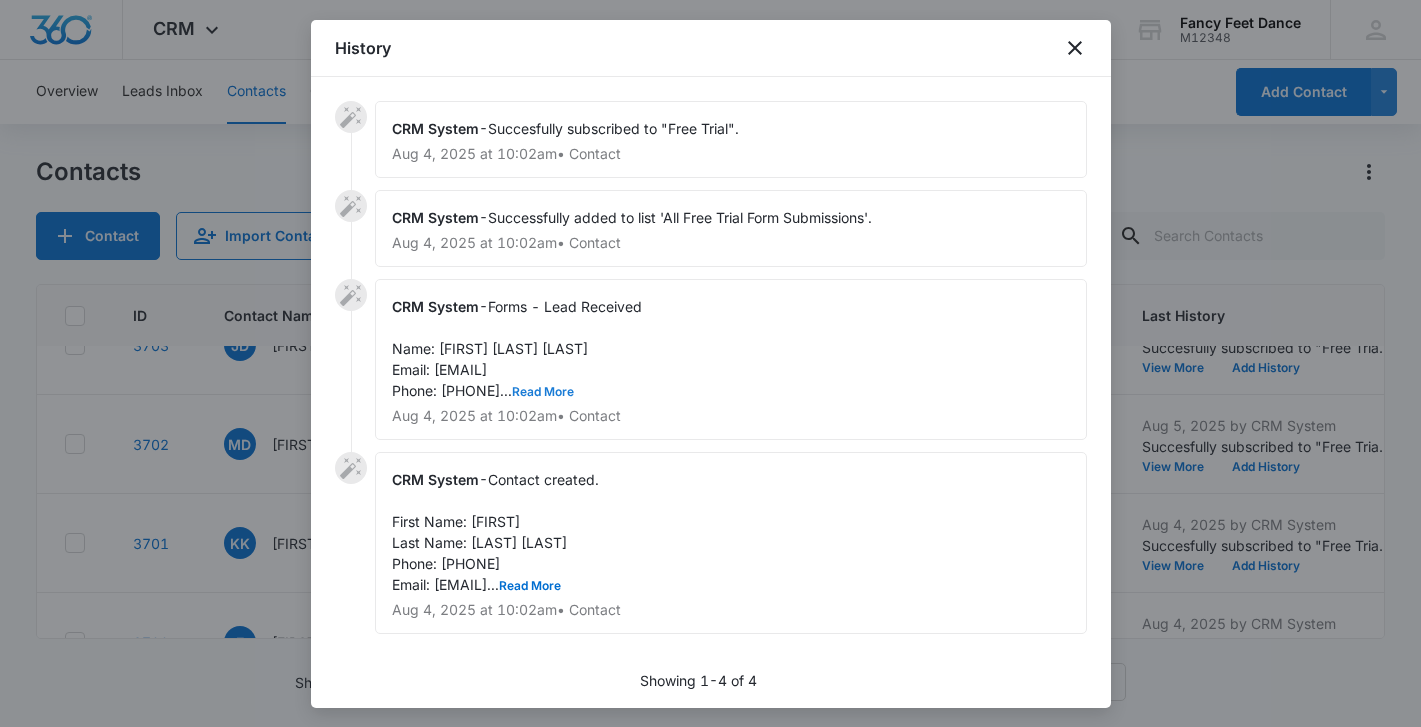 click on "Read More" at bounding box center (543, 392) 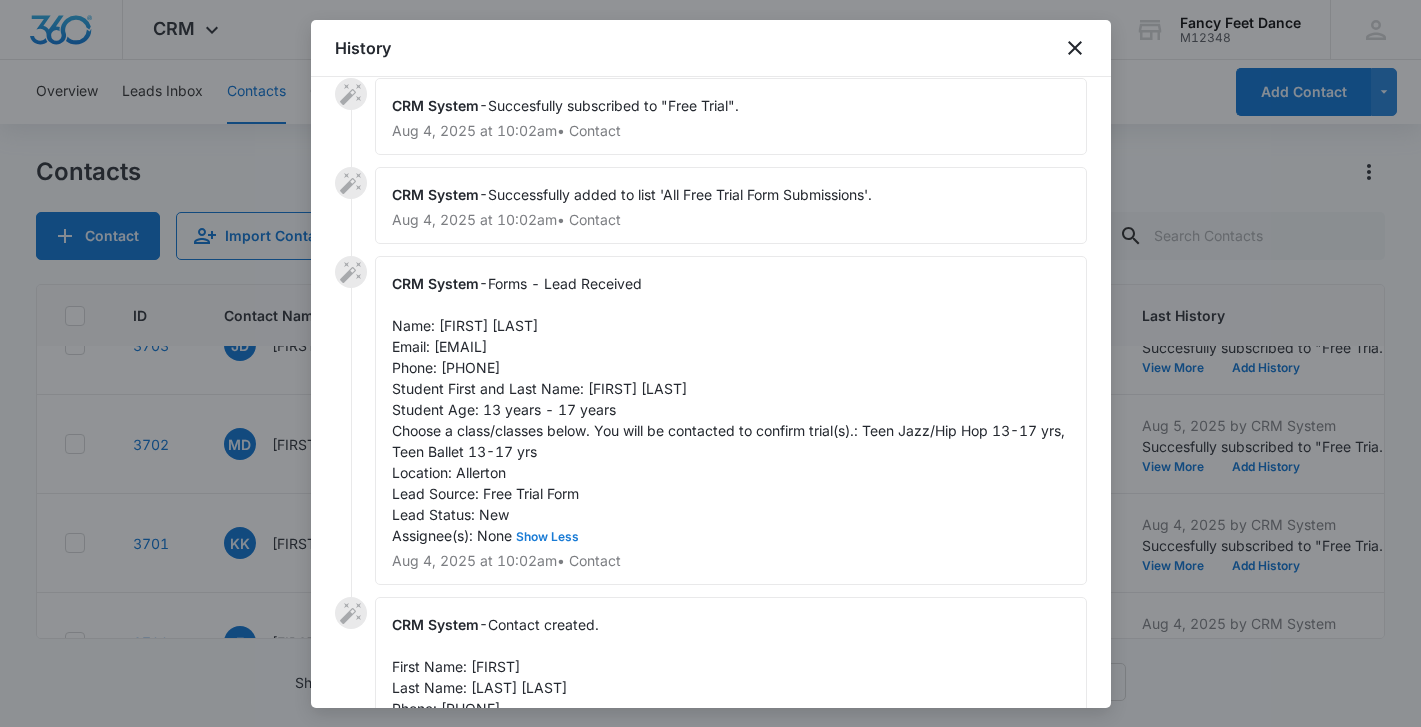 scroll, scrollTop: 24, scrollLeft: 0, axis: vertical 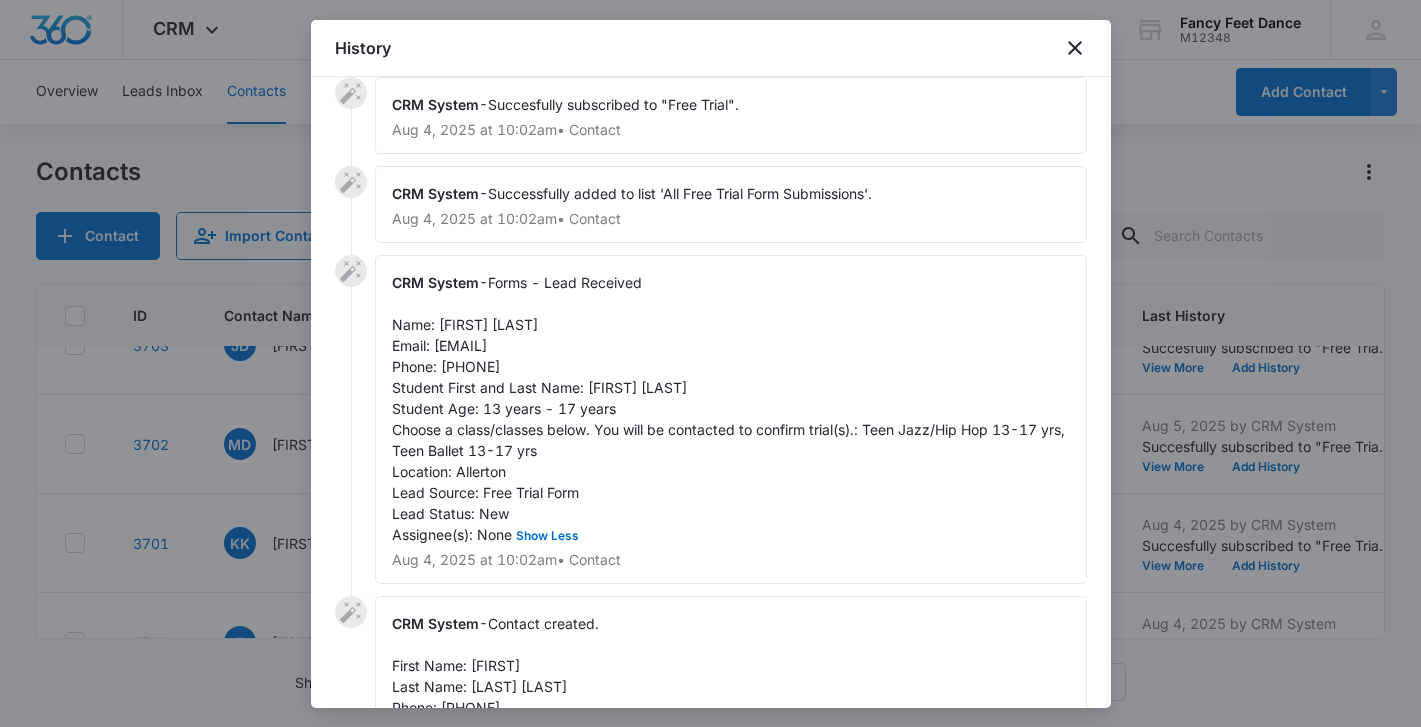 click at bounding box center [710, 363] 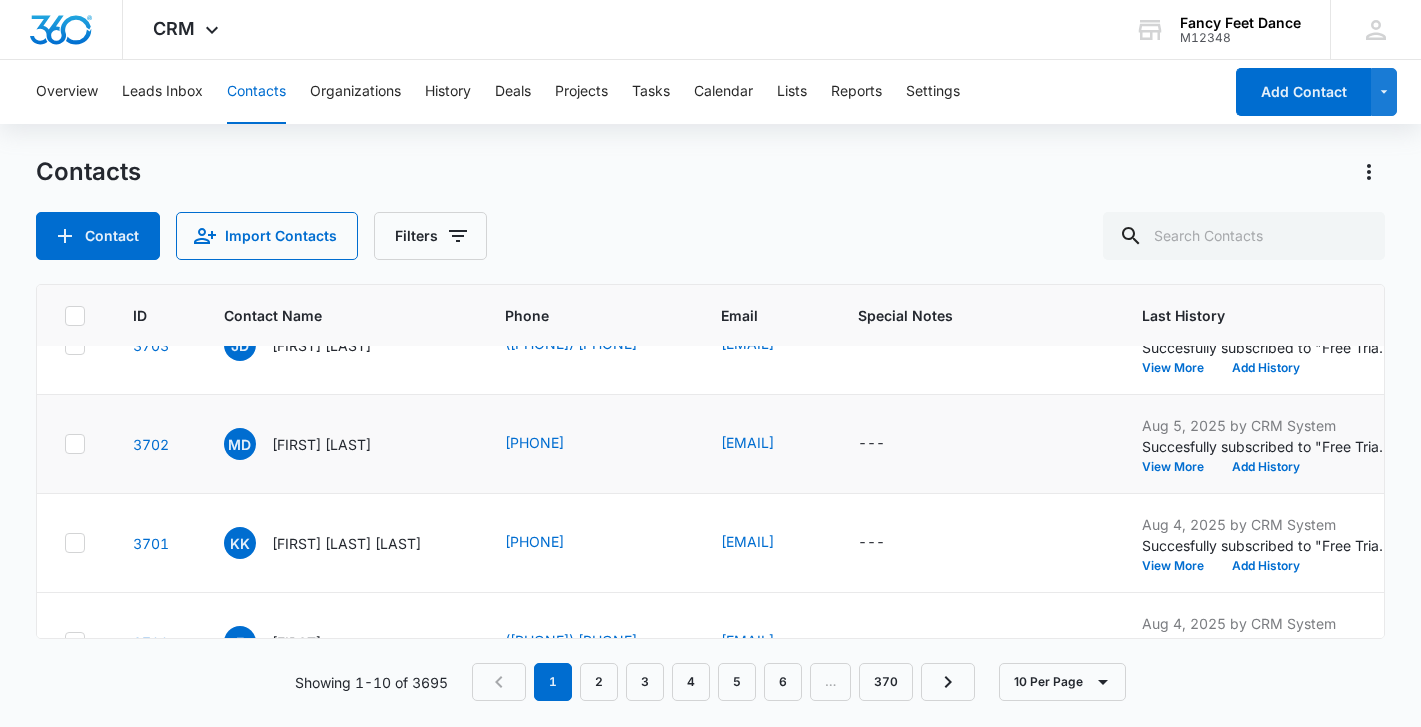 click on "Succesfully subscribed to "Free Trial"." at bounding box center (1267, 446) 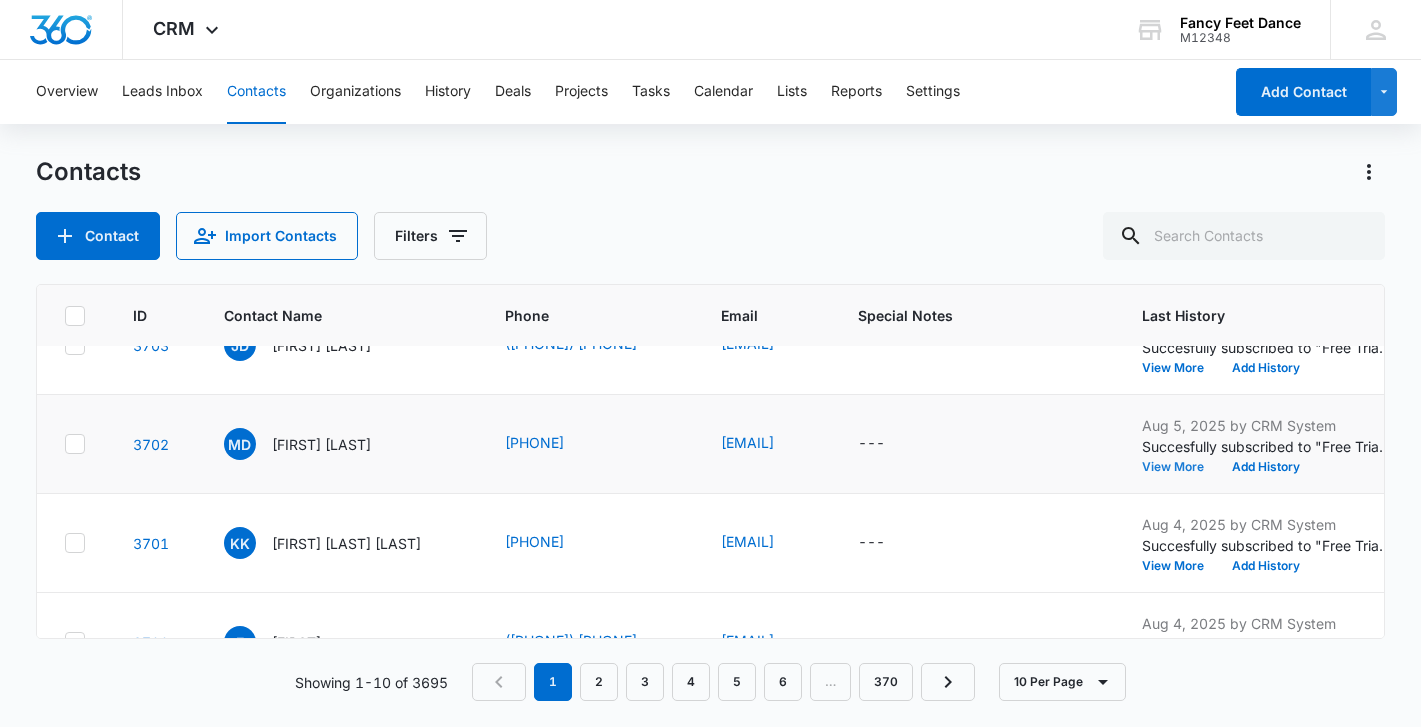 click on "View More" at bounding box center (1180, 467) 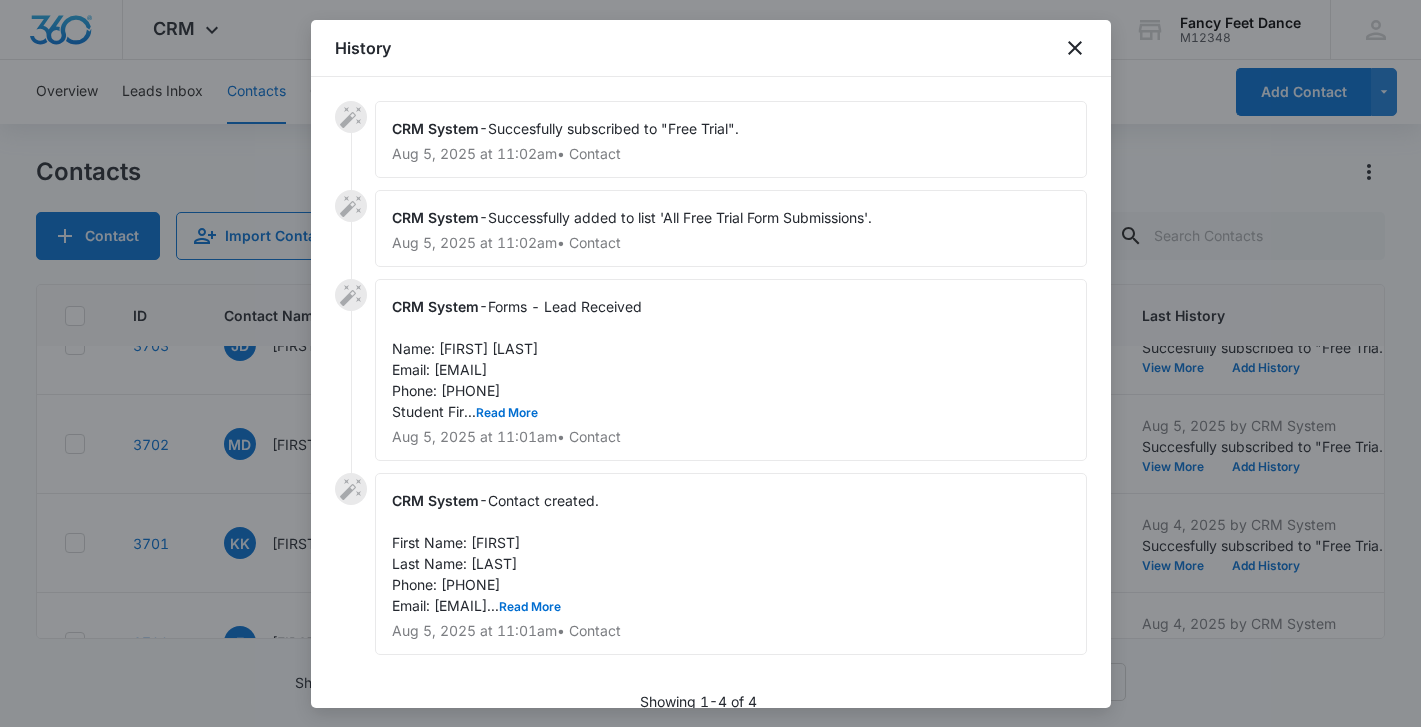 click on "Forms - Lead Received
Name: [FIRST] [LAST]
Email: [EMAIL]
Phone: [PHONE]
Student Fir... Read More" at bounding box center [517, 359] 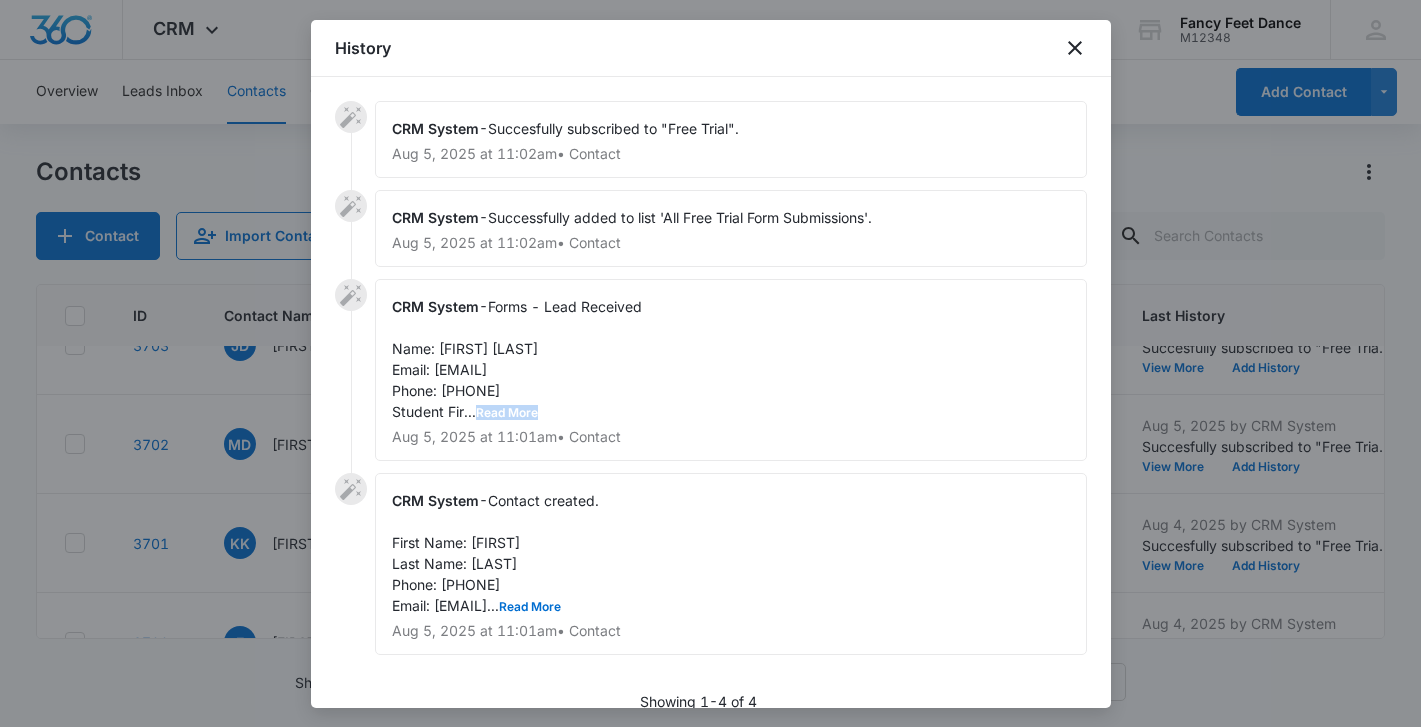 click on "Forms - Lead Received
Name: [FIRST] [LAST]
Email: [EMAIL]
Phone: [PHONE]
Student Fir... Read More" at bounding box center (517, 359) 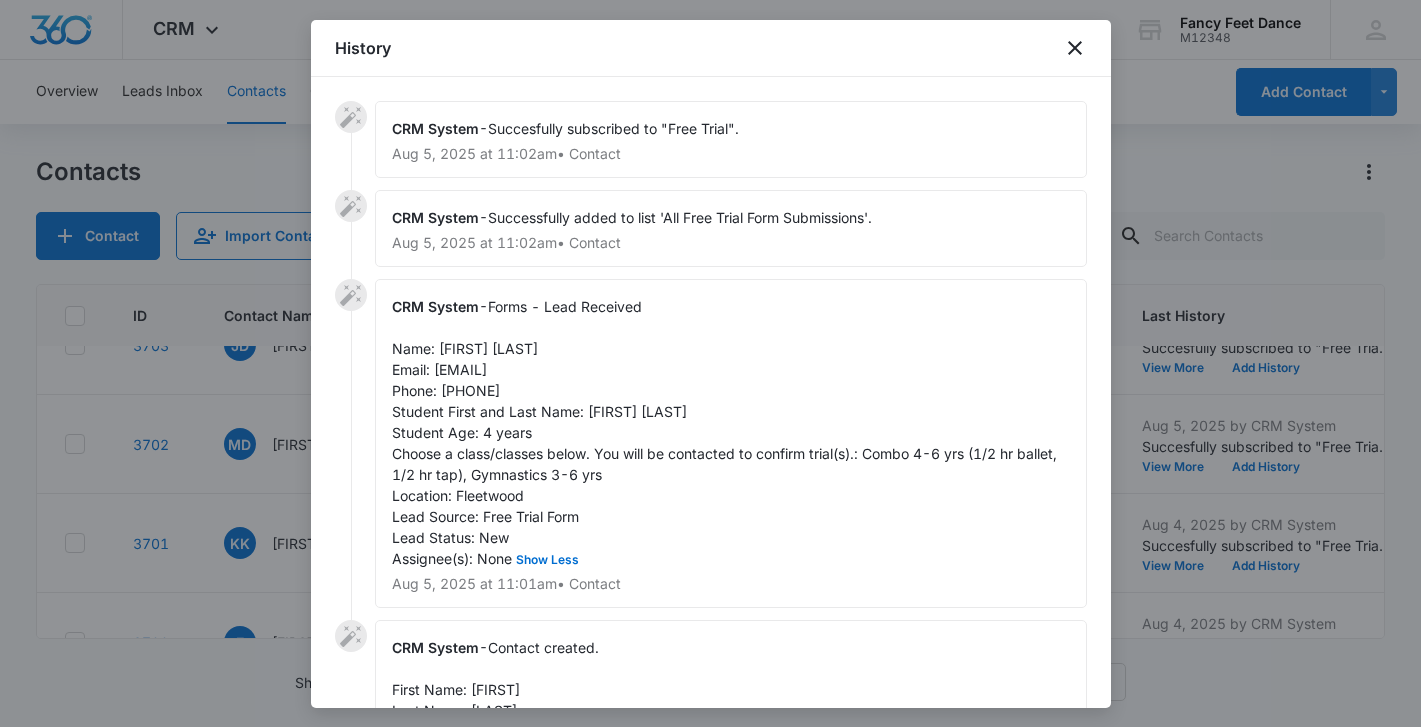 click on "Forms - Lead Received
Name: [FIRST] [LAST]
Email: [EMAIL]
Phone: [PHONE]
Student First and Last Name: [FIRST] [LAST]
Student Age: 4 years
Choose a class/classes below. You will be contacted to confirm trial(s).: Combo 4-6 yrs (1/2 hr ballet, 1/2 hr tap), Gymnastics 3-6 yrs
Location: Fleetwood
Lead Source: Free Trial Form
Lead Status: New
Assignee(s): None Show Less" at bounding box center [726, 432] 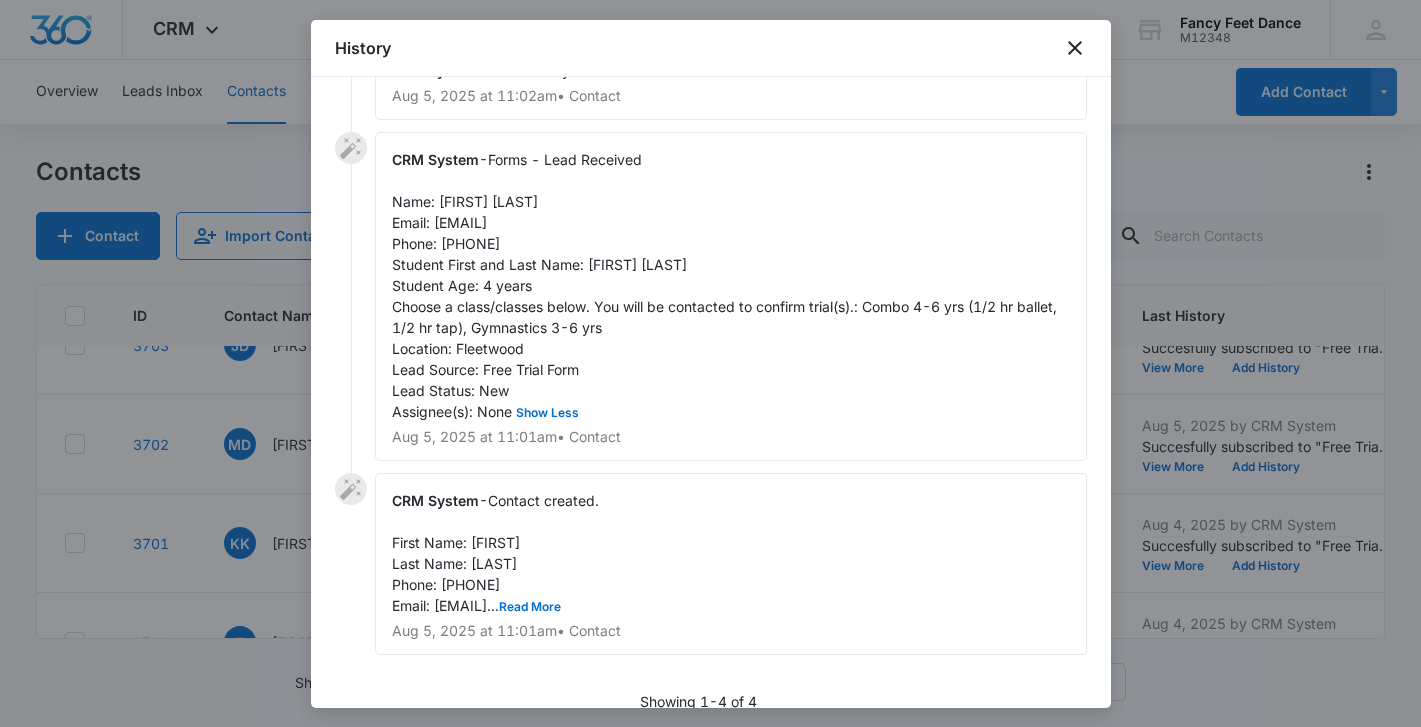 scroll, scrollTop: 175, scrollLeft: 0, axis: vertical 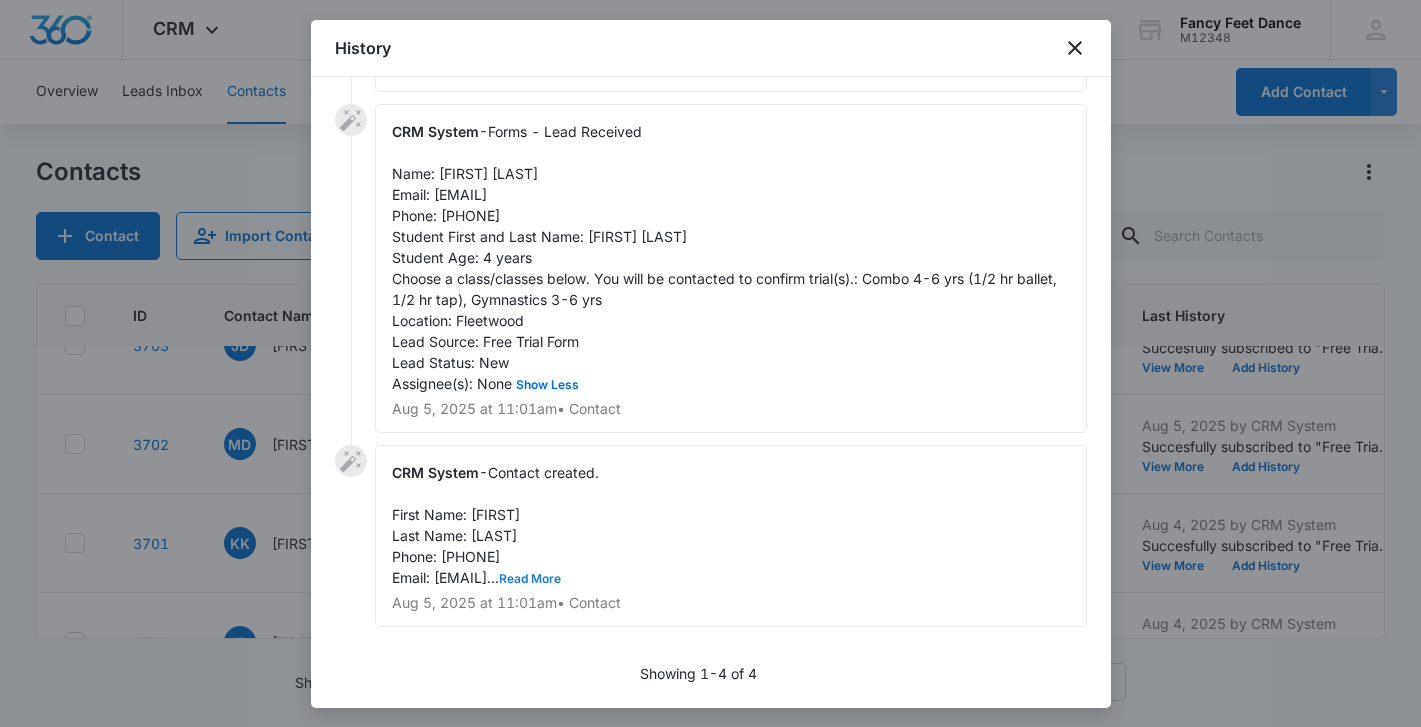 click on "Read More" at bounding box center [530, 579] 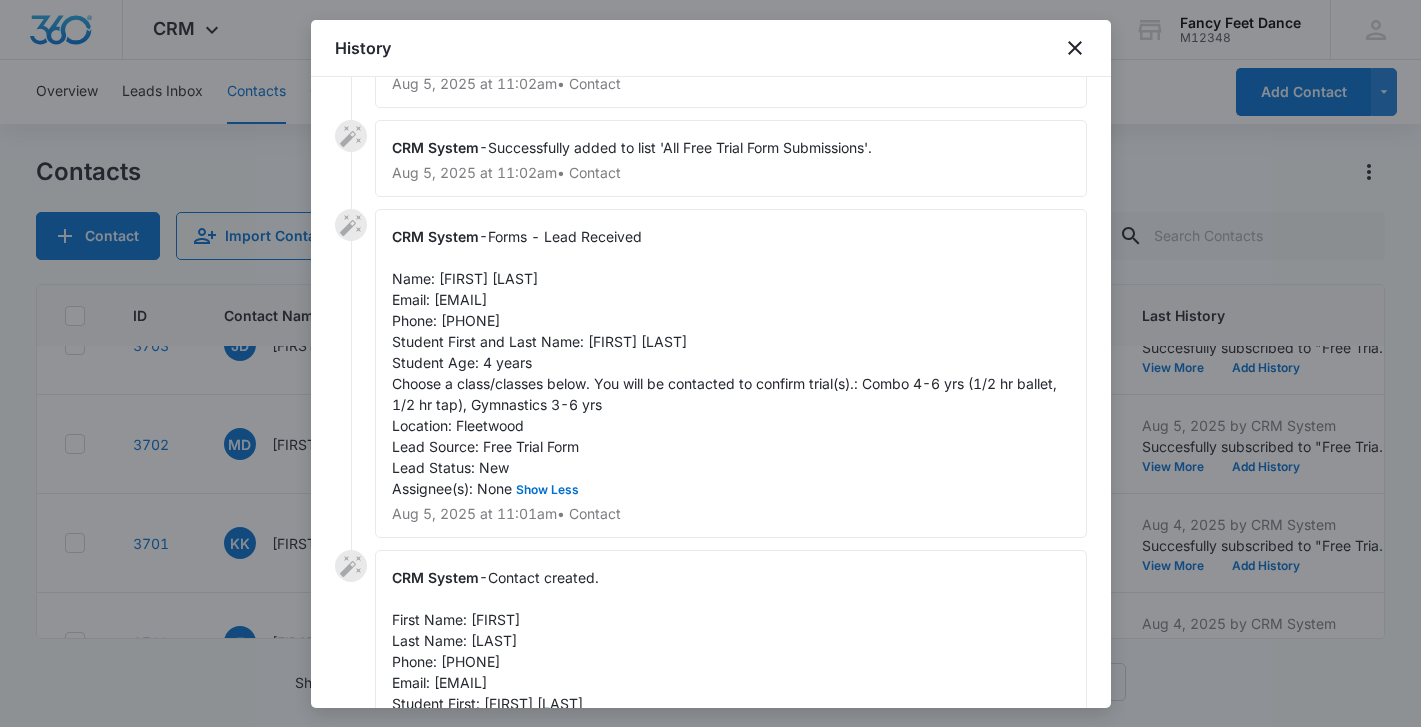 scroll, scrollTop: 12, scrollLeft: 0, axis: vertical 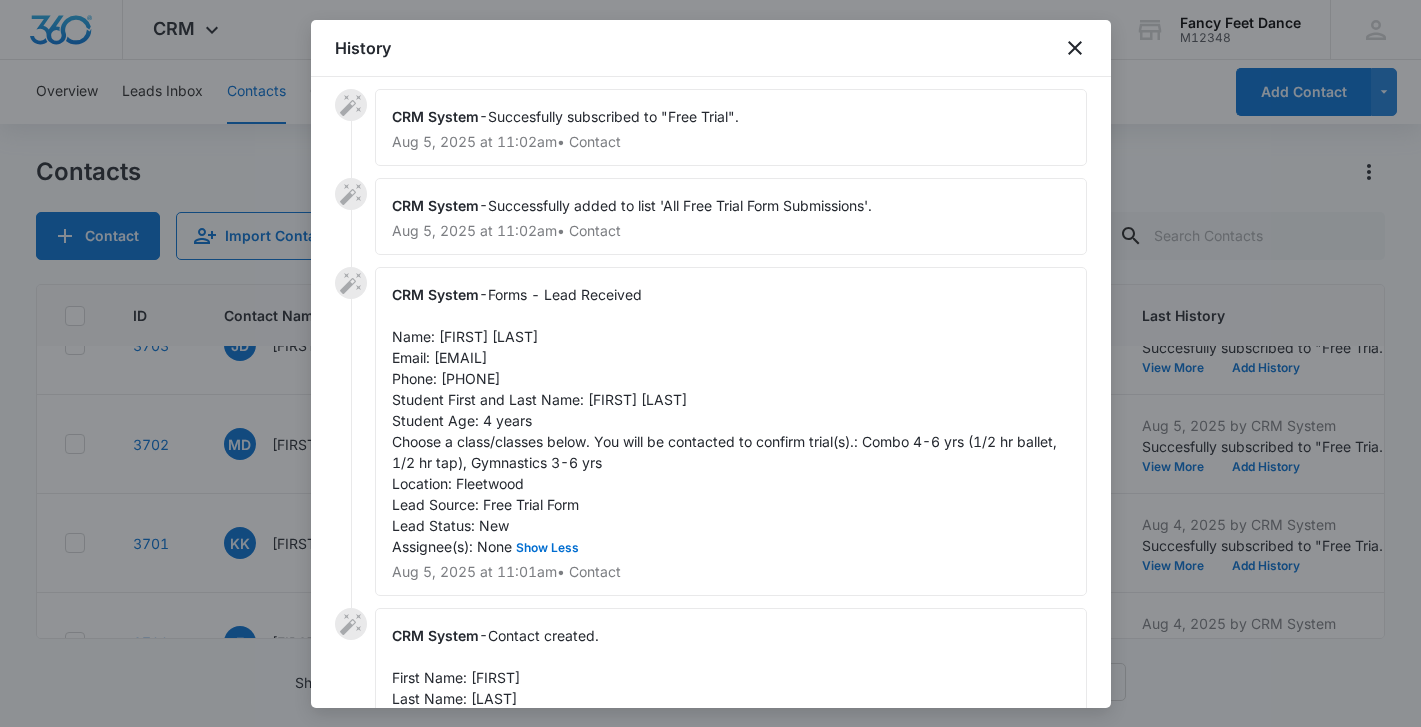 click at bounding box center [710, 363] 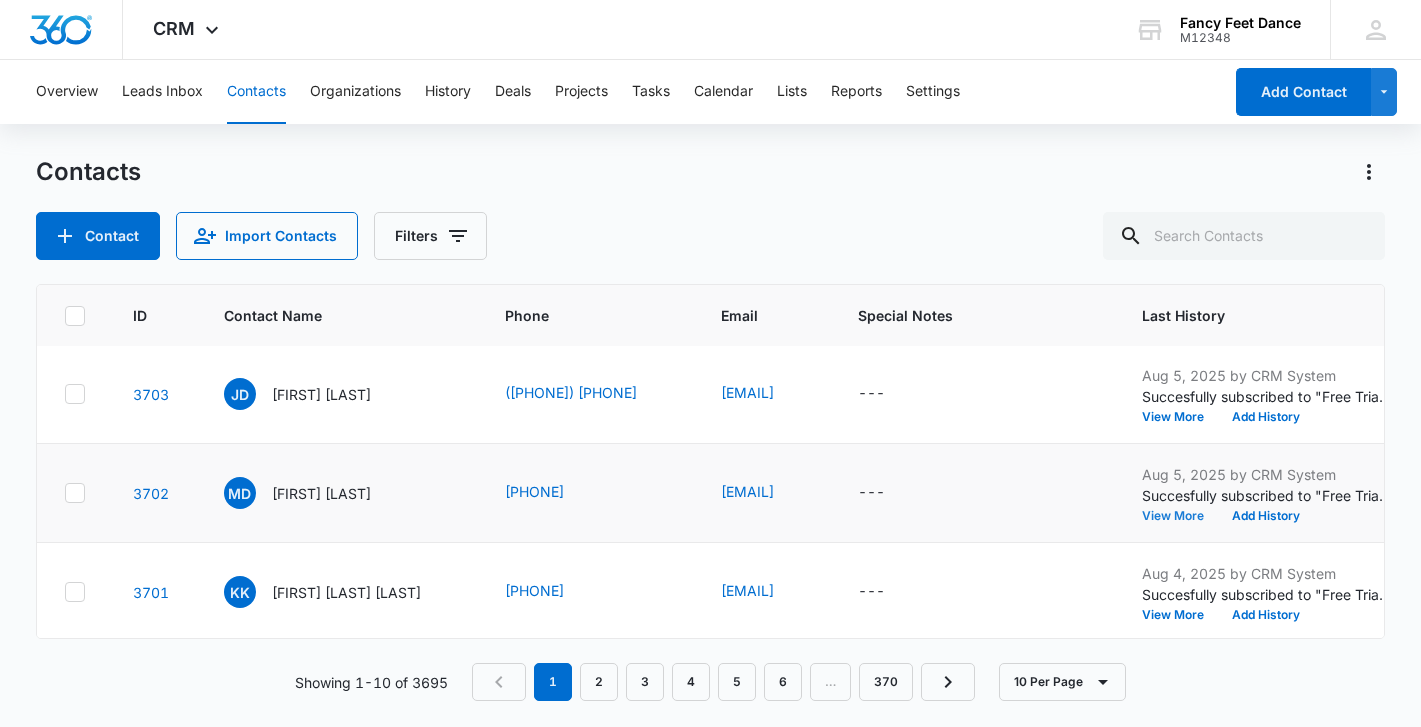 scroll, scrollTop: 0, scrollLeft: 5, axis: horizontal 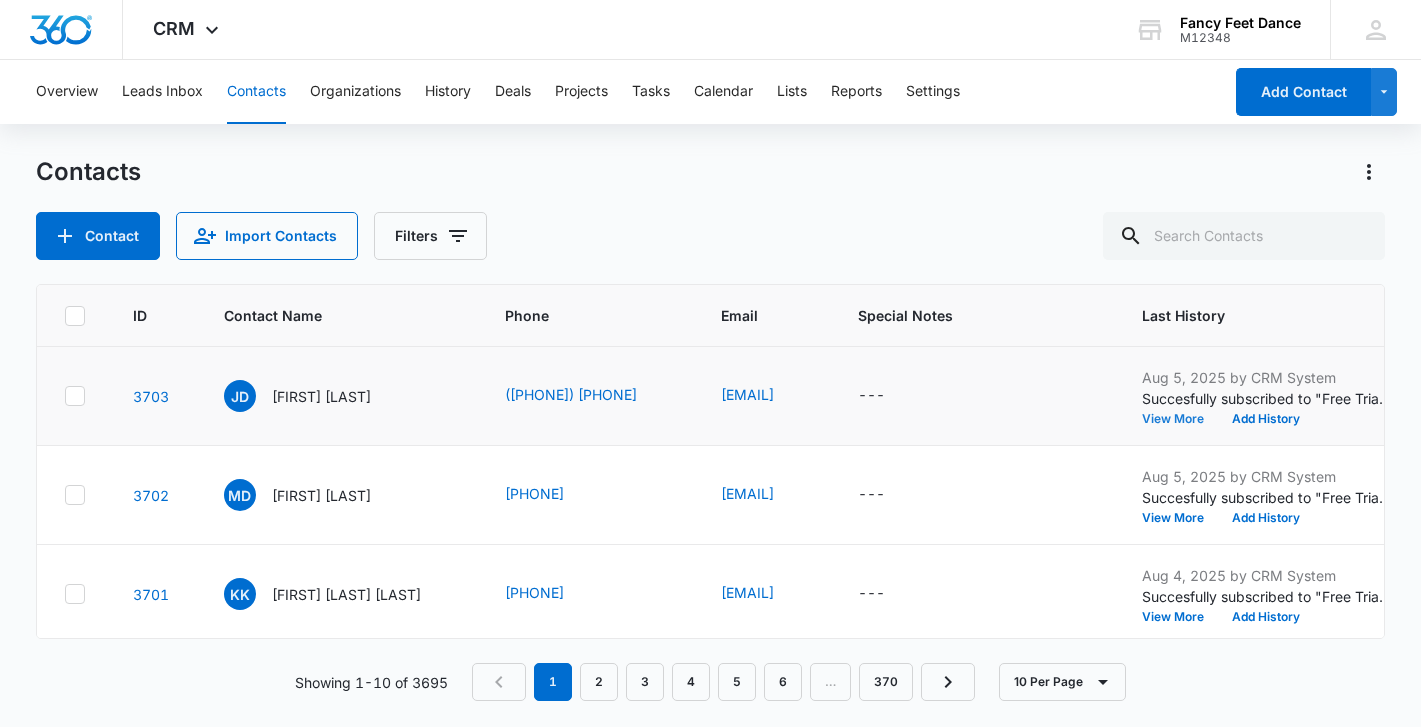 click on "View More" at bounding box center [1180, 419] 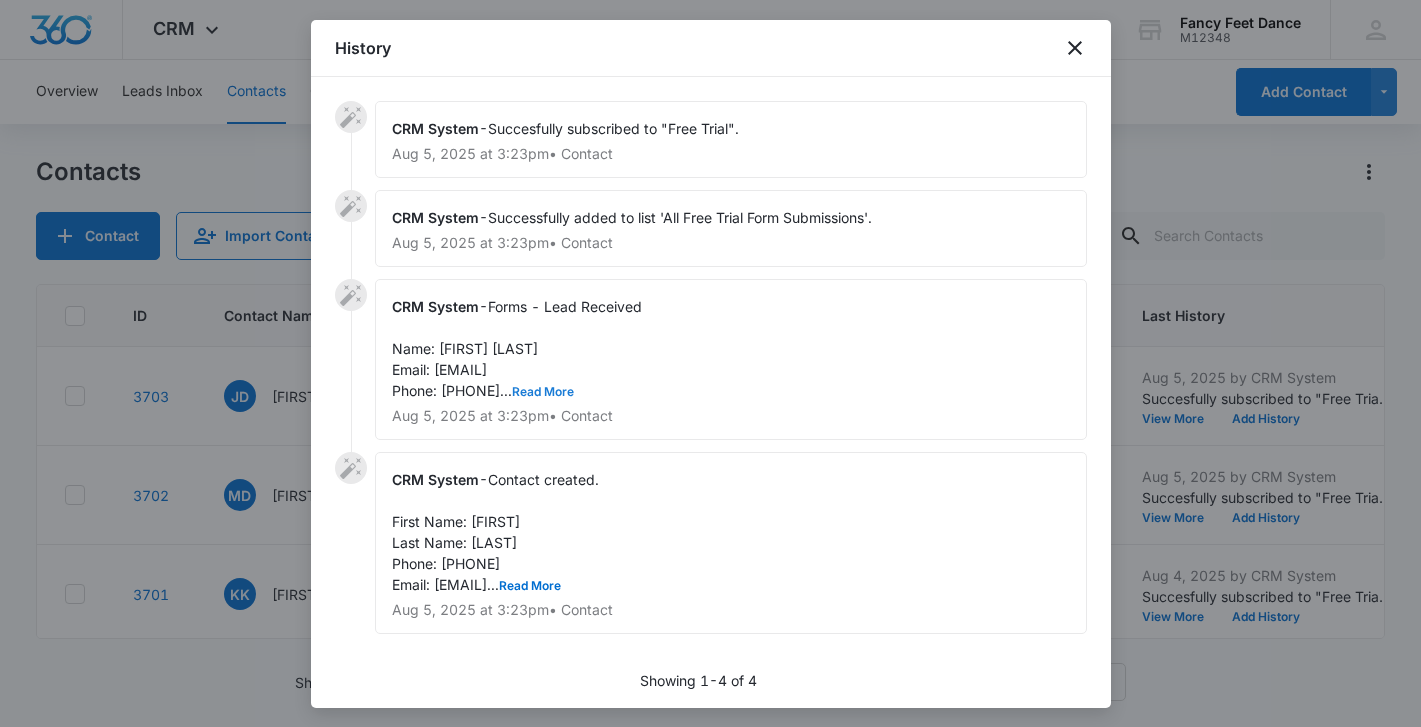 click on "Read More" at bounding box center [543, 392] 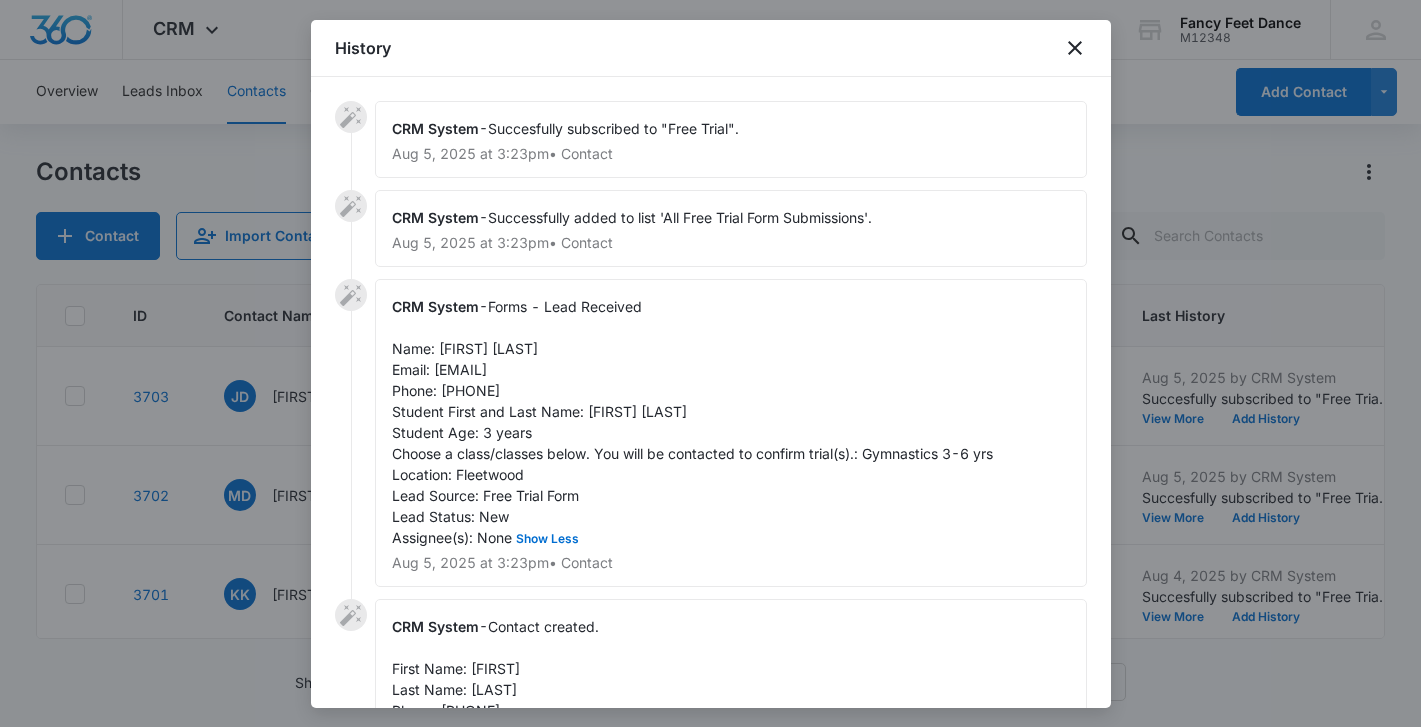 click on "Forms - Lead Received
Name: [FIRST] [LAST]
Email: [EMAIL]
Phone: [PHONE]
Student First and Last Name: [FIRST] [LAST]
Student Age: 3 years
Choose a class/classes below. You will be contacted to confirm trial(s).: Gymnastics 3-6 yrs
Location: Fleetwood
Lead Source: Free Trial Form
Lead Status: New
Assignee(s): None Show Less" at bounding box center [692, 422] 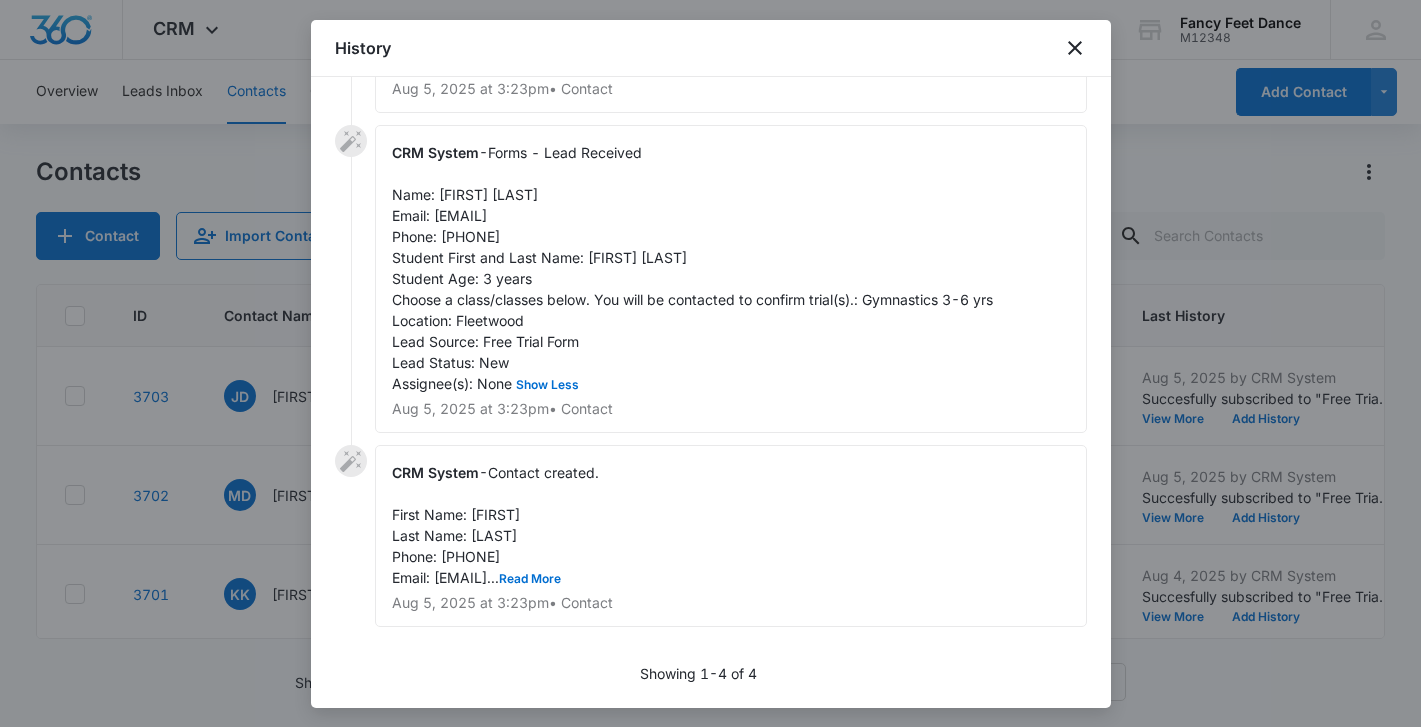 click on "CRM System  -  Contact created.
First Name: [FIRST]
Last Name: [LAST]
Phone: [PHONE]
Email: [EMAIL]... Read More Aug 5, 2025 at 3:23pm  • Contact" at bounding box center (731, 536) 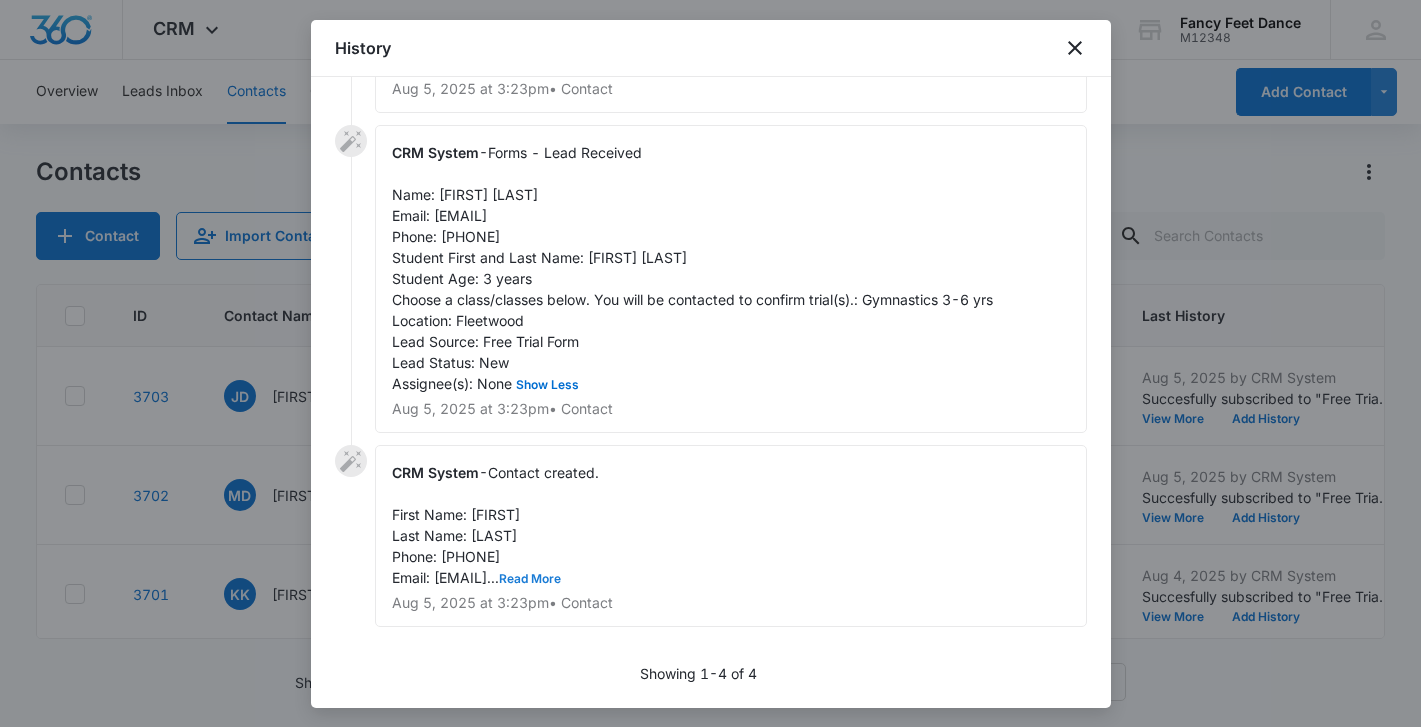 click on "Read More" at bounding box center (530, 579) 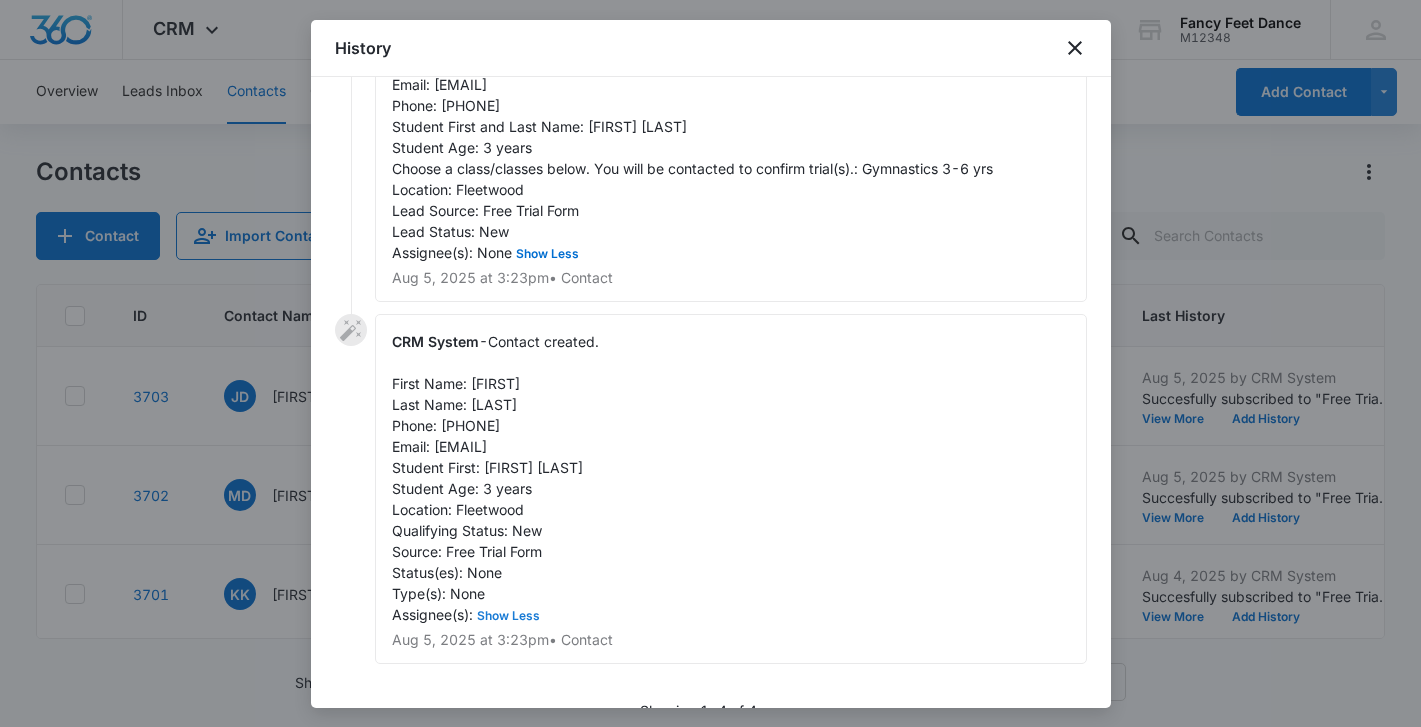 scroll, scrollTop: 289, scrollLeft: 0, axis: vertical 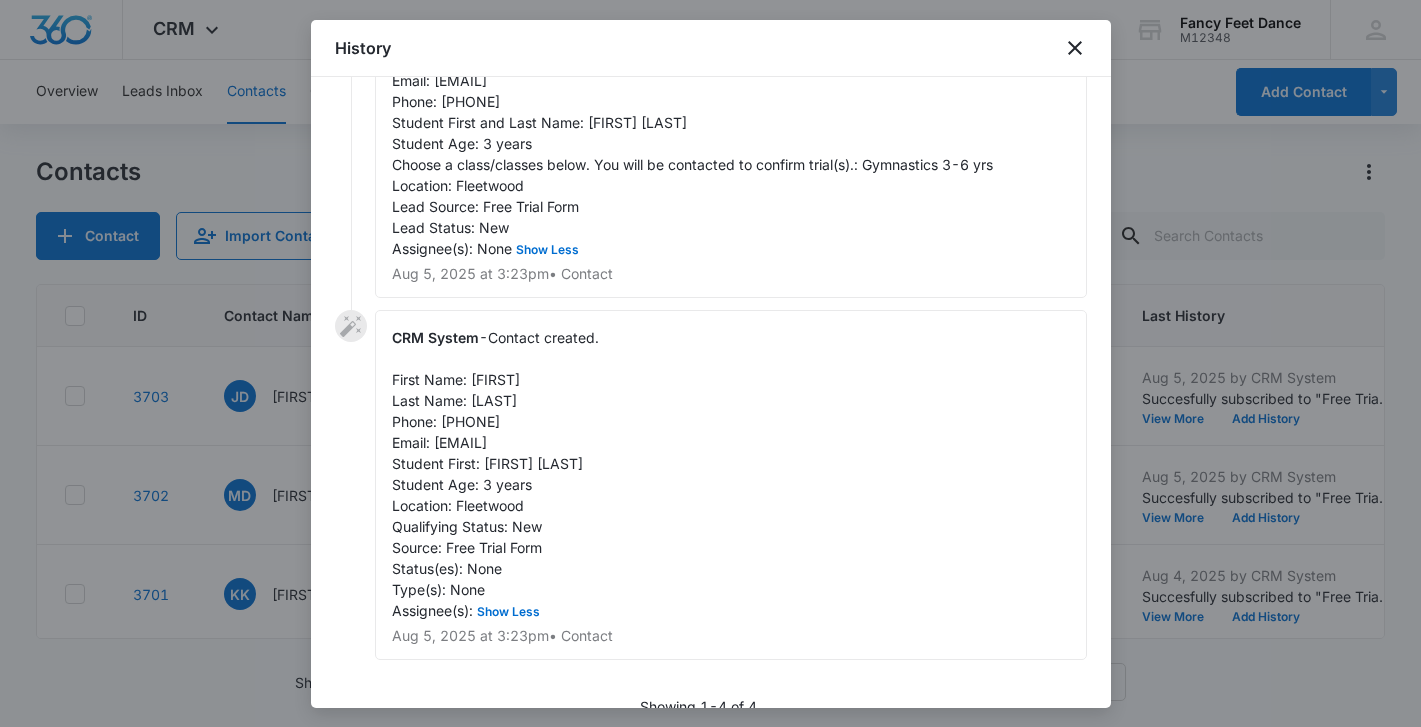click on "Contact created.
First Name: [FIRST]
Last Name: [LAST]
Phone: [PHONE]
Email: [EMAIL]
Student First: [FIRST] [LAST]
Student Age: 3 years
Location: Fleetwood
Qualifying Status: New
Source: Free Trial Form
Status(es): None
Type(s): None
Assignee(s):  Show Less" at bounding box center (495, 474) 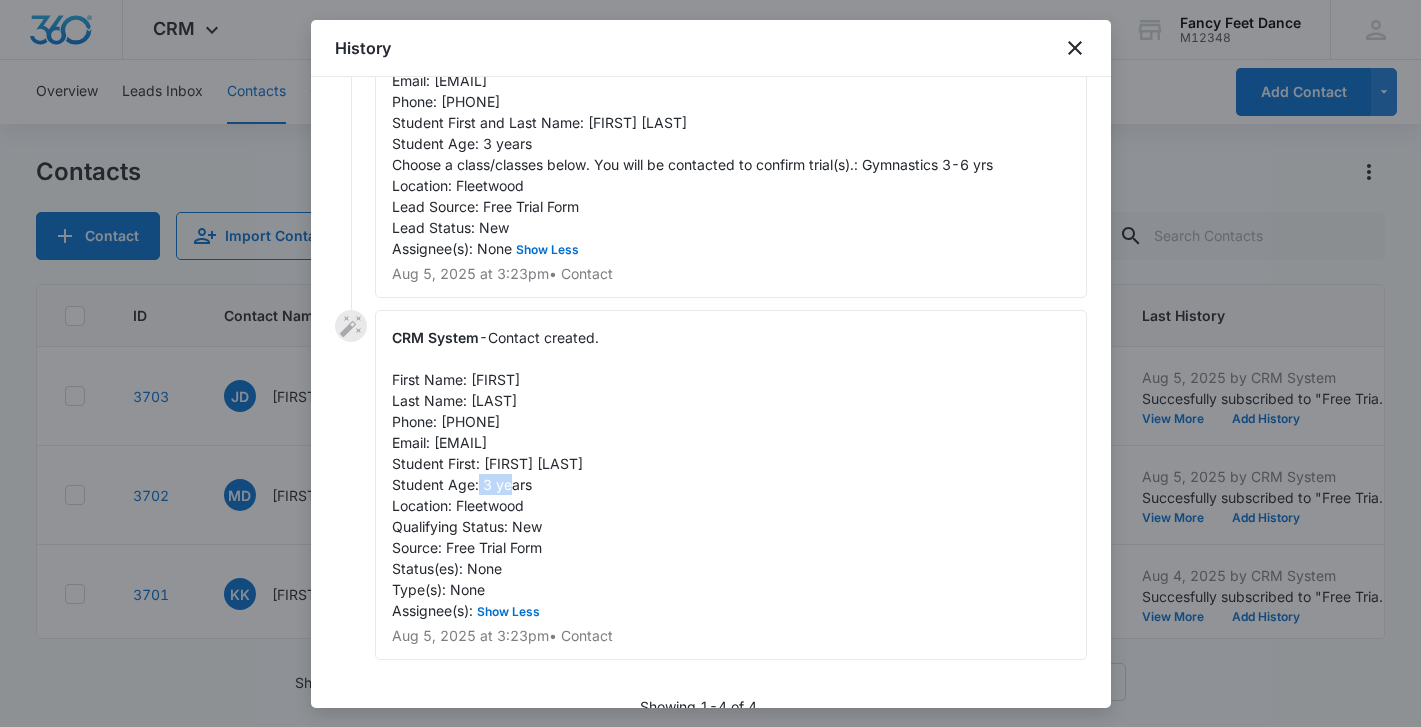 click on "Contact created.
First Name: [FIRST]
Last Name: [LAST]
Phone: [PHONE]
Email: [EMAIL]
Student First: [FIRST] [LAST]
Student Age: 3 years
Location: Fleetwood
Qualifying Status: New
Source: Free Trial Form
Status(es): None
Type(s): None
Assignee(s):  Show Less" at bounding box center (495, 474) 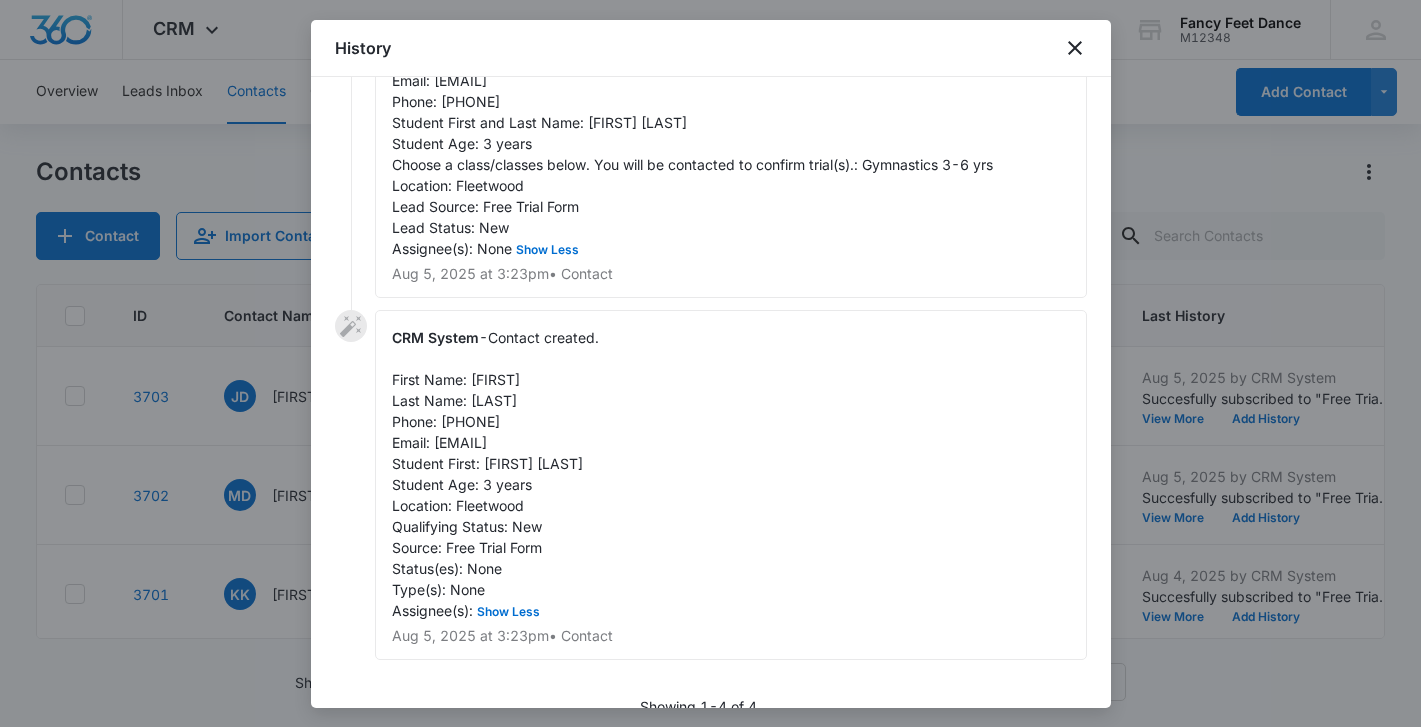 click on "Contact created.
First Name: [FIRST]
Last Name: [LAST]
Phone: [PHONE]
Email: [EMAIL]
Student First: [FIRST] [LAST]
Student Age: 3 years
Location: Fleetwood
Qualifying Status: New
Source: Free Trial Form
Status(es): None
Type(s): None
Assignee(s):  Show Less" at bounding box center (495, 474) 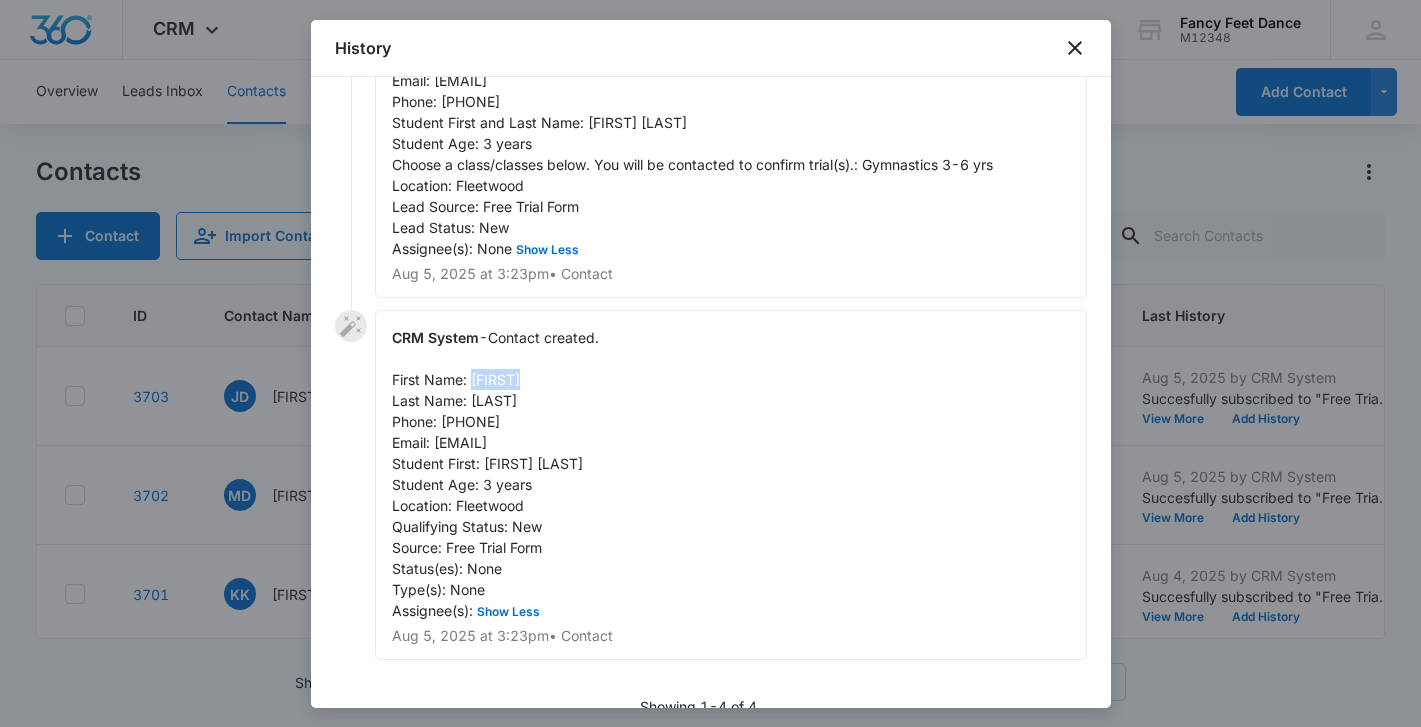 click on "Contact created.
First Name: [FIRST]
Last Name: [LAST]
Phone: [PHONE]
Email: [EMAIL]
Student First: [FIRST] [LAST]
Student Age: 3 years
Location: Fleetwood
Qualifying Status: New
Source: Free Trial Form
Status(es): None
Type(s): None
Assignee(s):  Show Less" at bounding box center [495, 474] 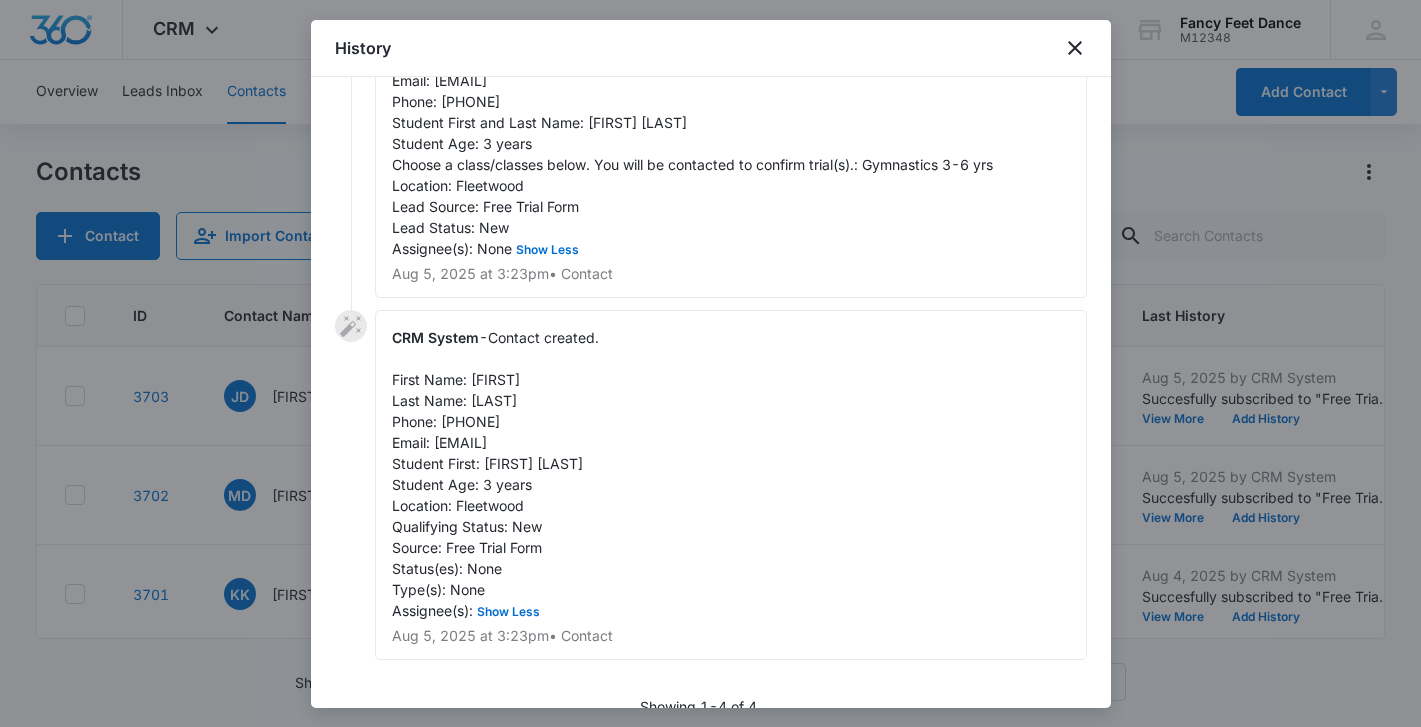 click on "Contact created.
First Name: [FIRST]
Last Name: [LAST]
Phone: [PHONE]
Email: [EMAIL]
Student First: [FIRST] [LAST]
Student Age: 3 years
Location: Fleetwood
Qualifying Status: New
Source: Free Trial Form
Status(es): None
Type(s): None
Assignee(s):  Show Less" at bounding box center (495, 474) 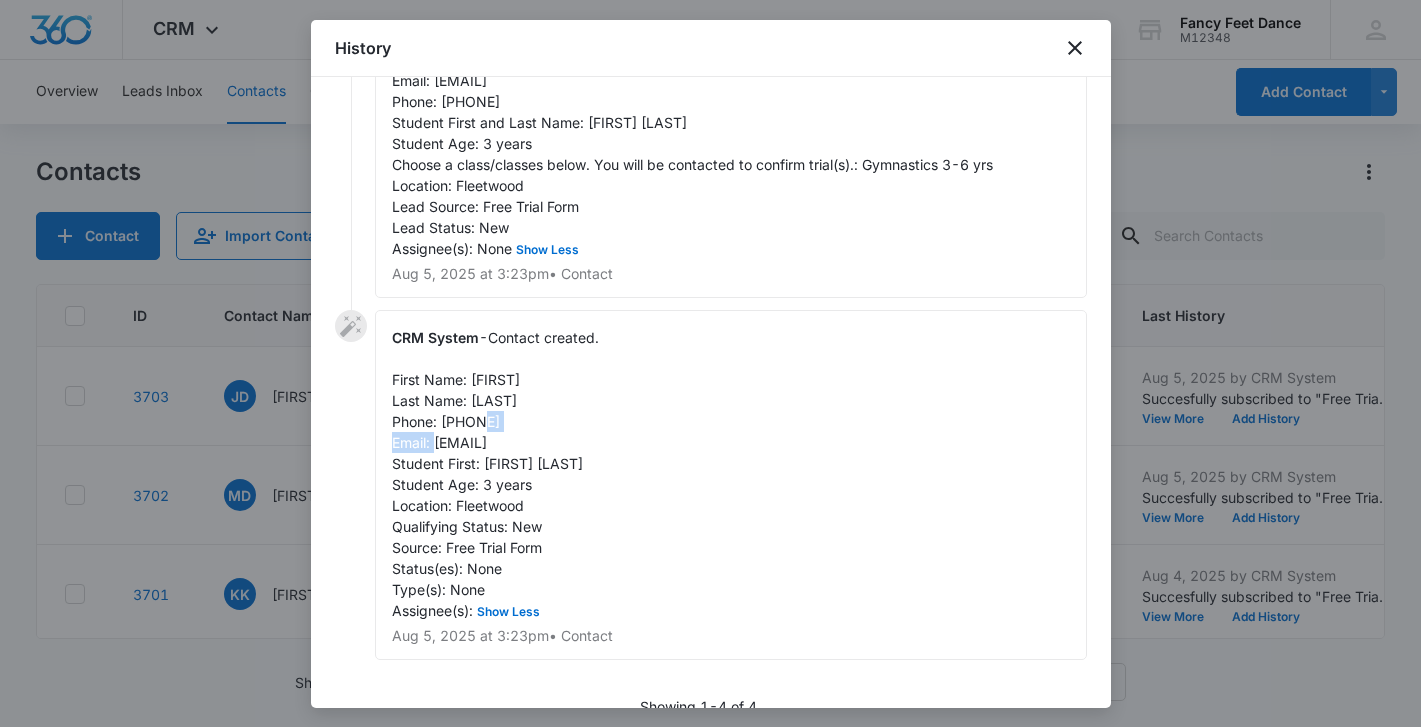 click on "Contact created.
First Name: [FIRST]
Last Name: [LAST]
Phone: [PHONE]
Email: [EMAIL]
Student First: [FIRST] [LAST]
Student Age: 3 years
Location: Fleetwood
Qualifying Status: New
Source: Free Trial Form
Status(es): None
Type(s): None
Assignee(s):  Show Less" at bounding box center (495, 474) 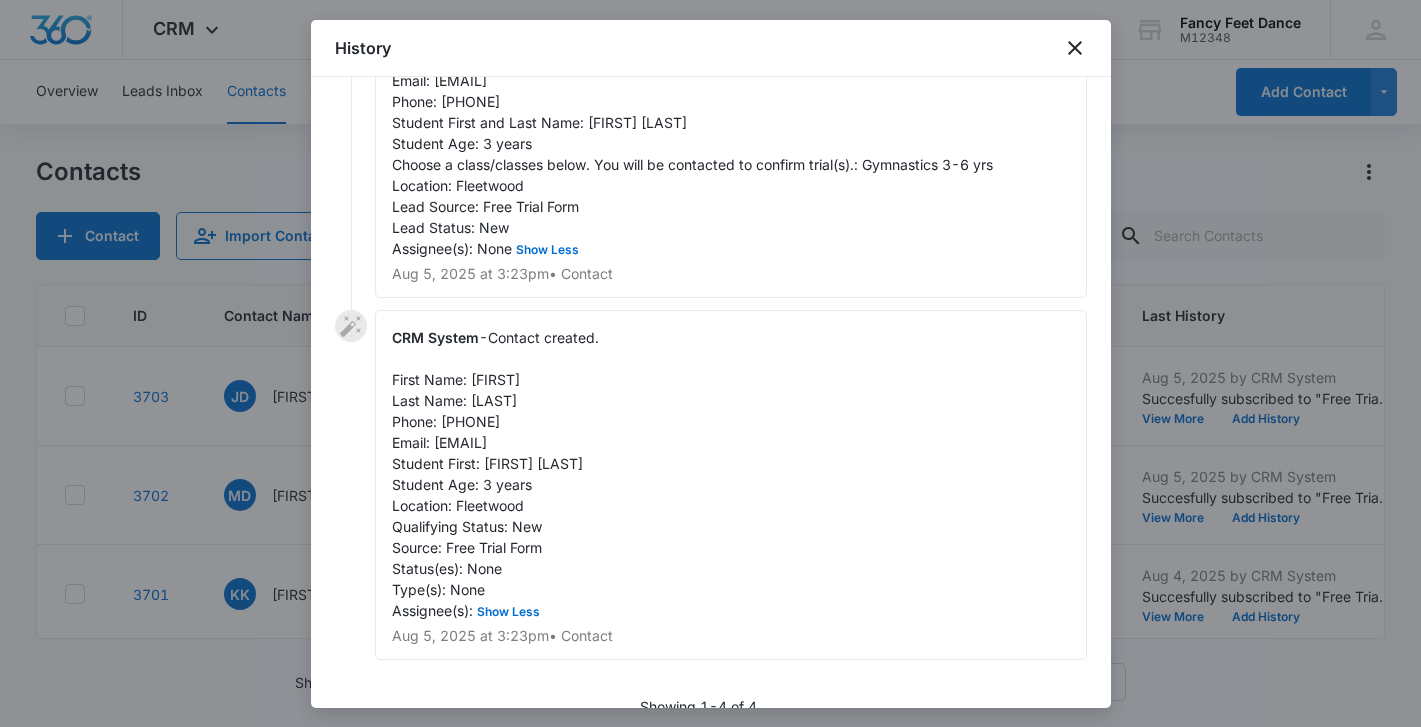 click at bounding box center (710, 363) 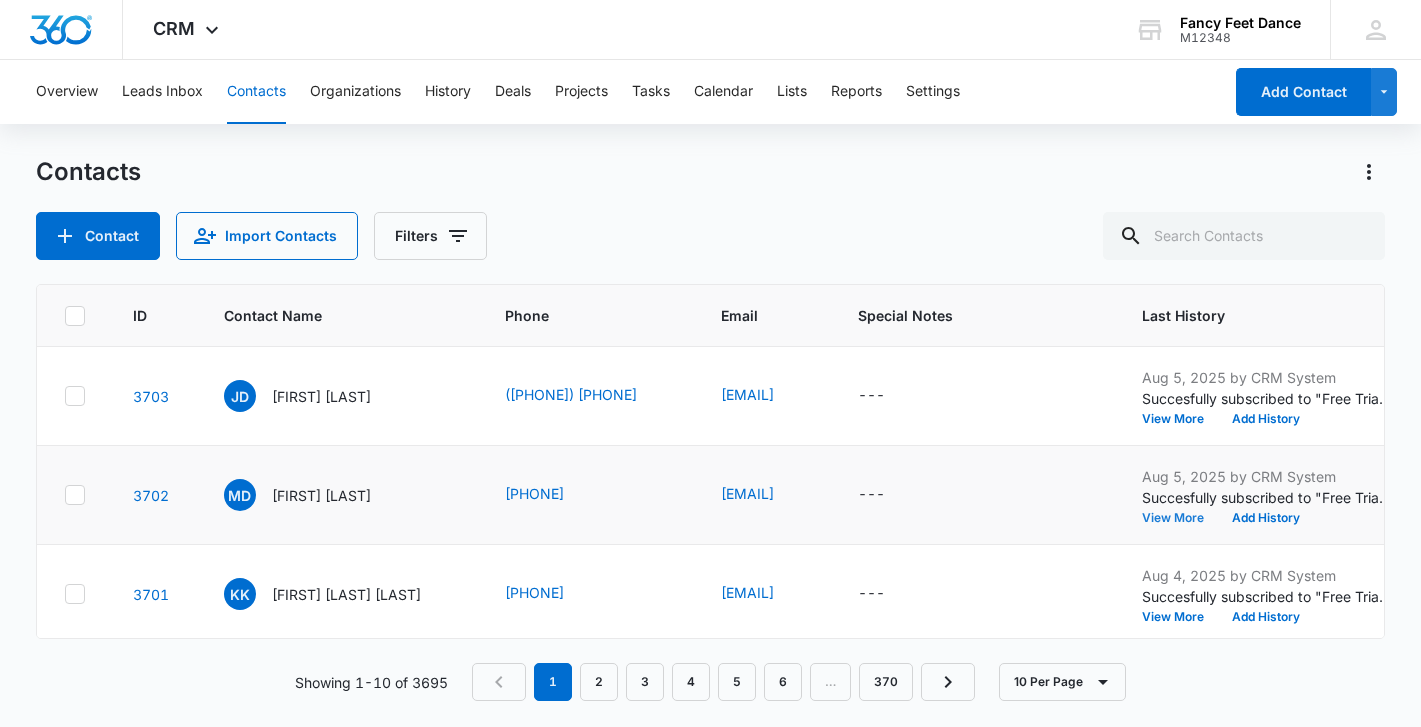 click on "View More" at bounding box center [1180, 518] 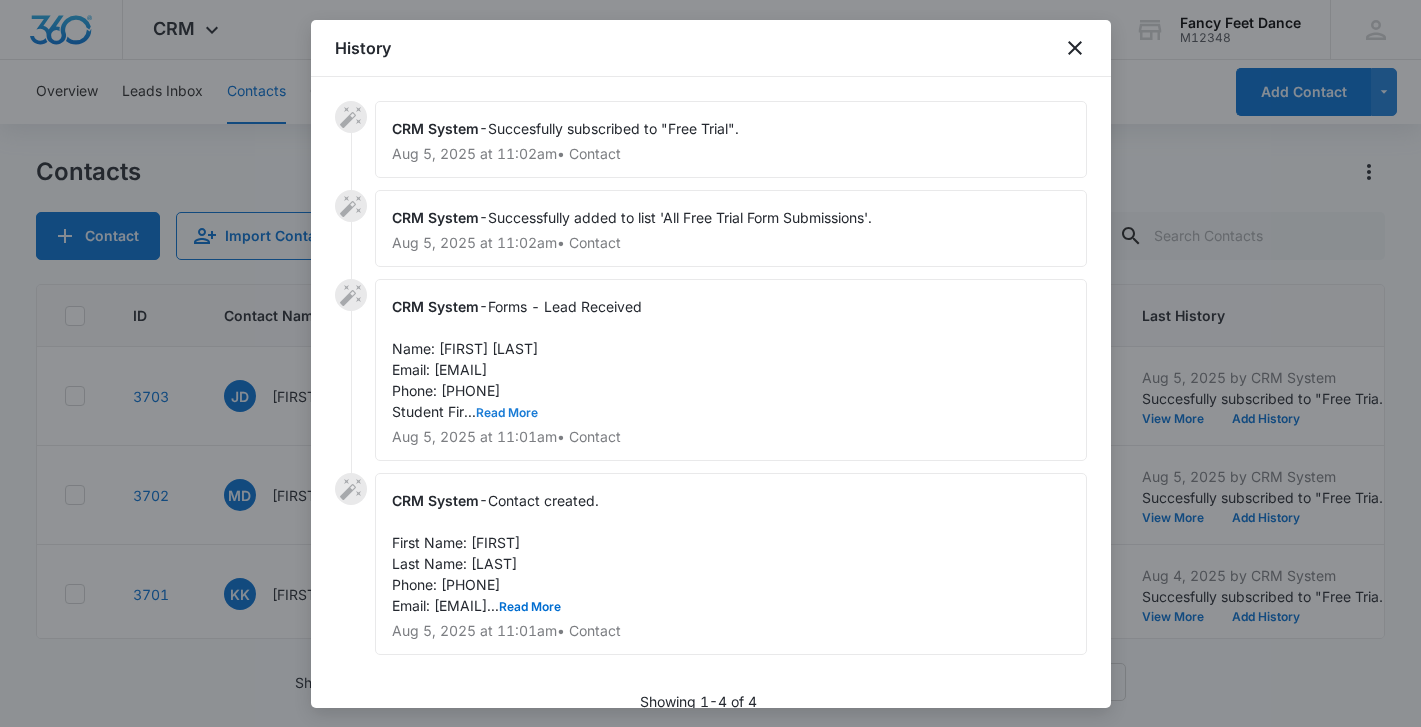 click on "Read More" at bounding box center (507, 413) 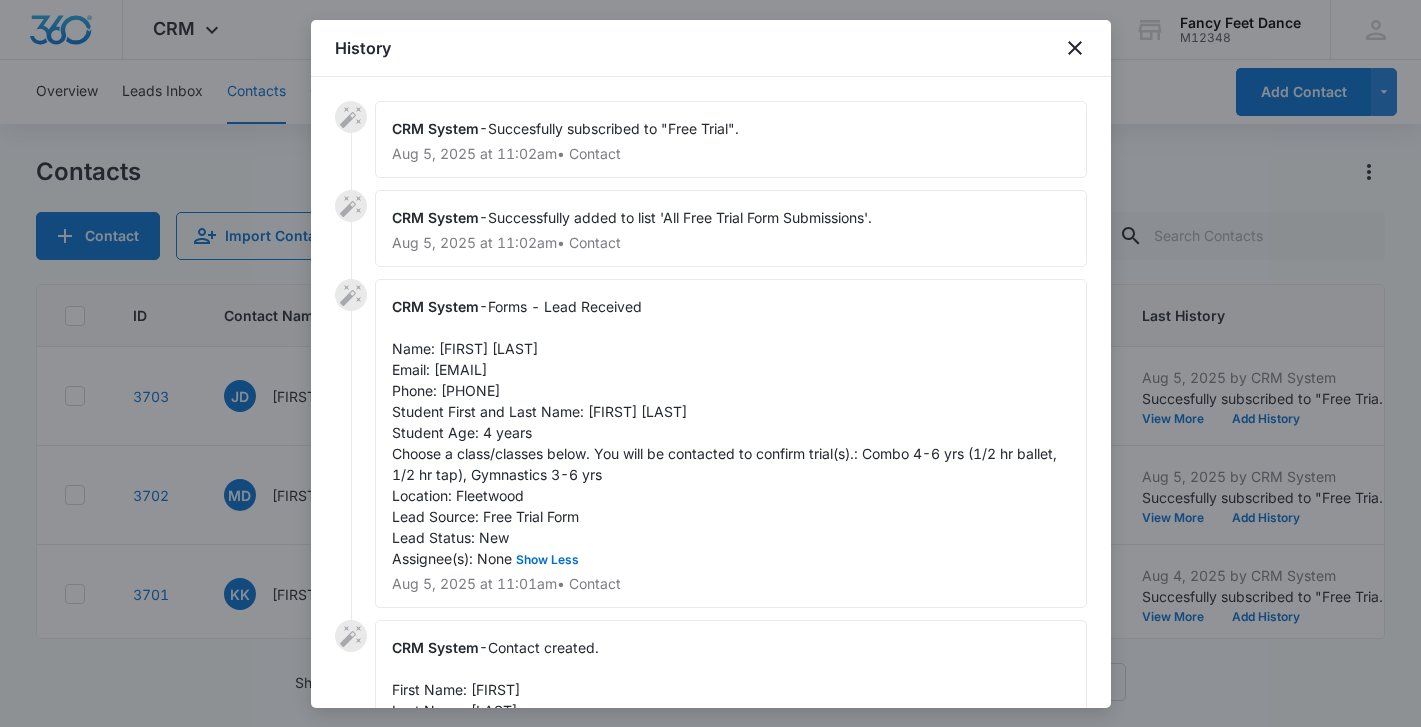 click on "Forms - Lead Received
Name: [FIRST] [LAST]
Email: [EMAIL]
Phone: [PHONE]
Student First and Last Name: [FIRST] [LAST]
Student Age: 4 years
Choose a class/classes below. You will be contacted to confirm trial(s).: Combo 4-6 yrs (1/2 hr ballet, 1/2 hr tap), Gymnastics 3-6 yrs
Location: Fleetwood
Lead Source: Free Trial Form
Lead Status: New
Assignee(s): None Show Less" at bounding box center (726, 432) 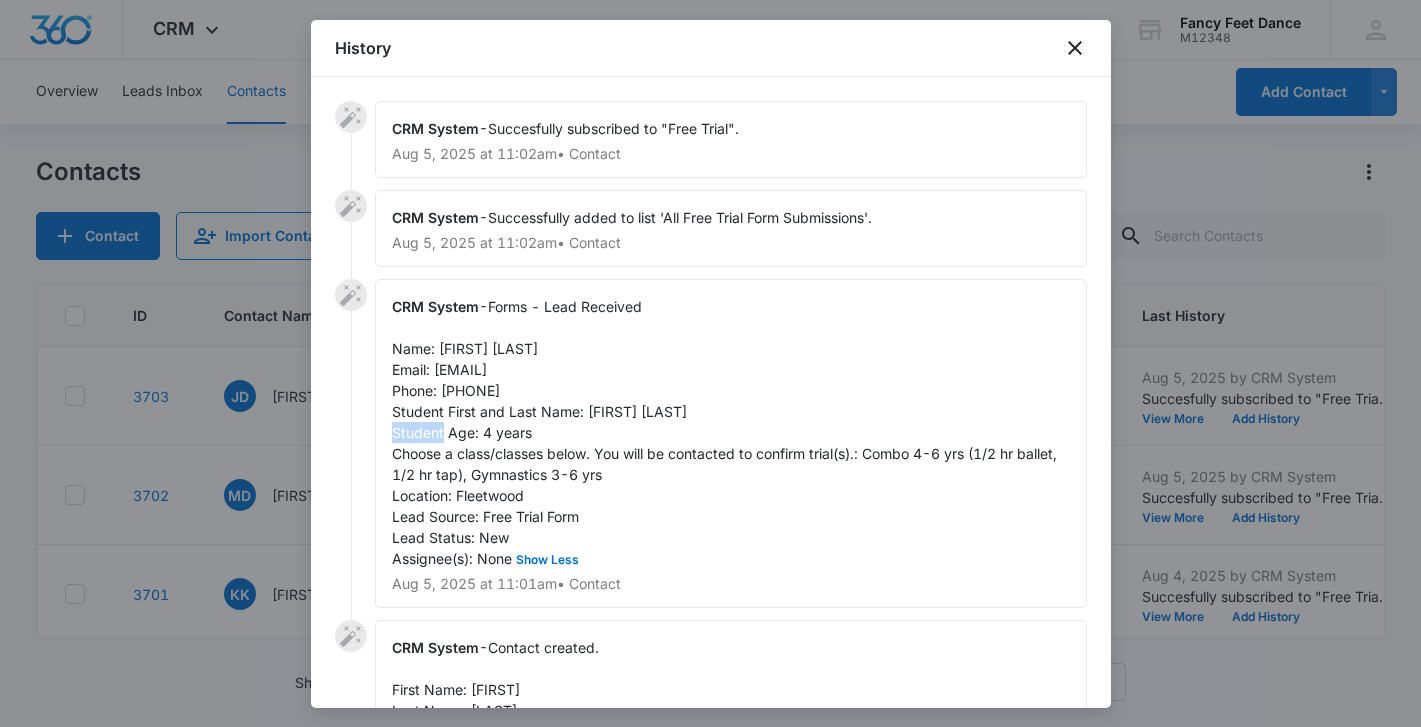 click on "Forms - Lead Received
Name: [FIRST] [LAST]
Email: [EMAIL]
Phone: [PHONE]
Student First and Last Name: [FIRST] [LAST]
Student Age: 4 years
Choose a class/classes below. You will be contacted to confirm trial(s).: Combo 4-6 yrs (1/2 hr ballet, 1/2 hr tap), Gymnastics 3-6 yrs
Location: Fleetwood
Lead Source: Free Trial Form
Lead Status: New
Assignee(s): None Show Less" at bounding box center [726, 432] 